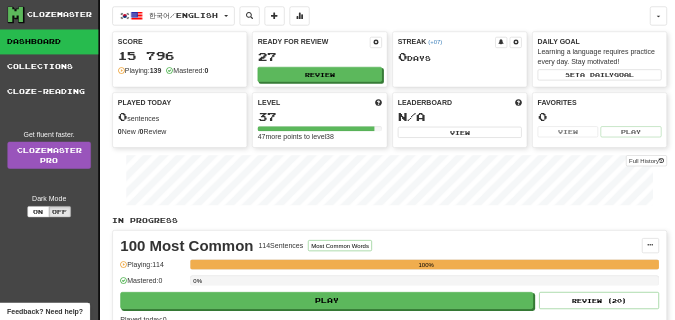 scroll, scrollTop: 0, scrollLeft: 0, axis: both 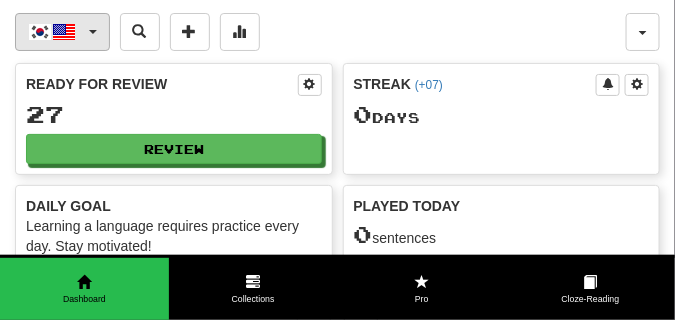 click on "한국어  /  English" 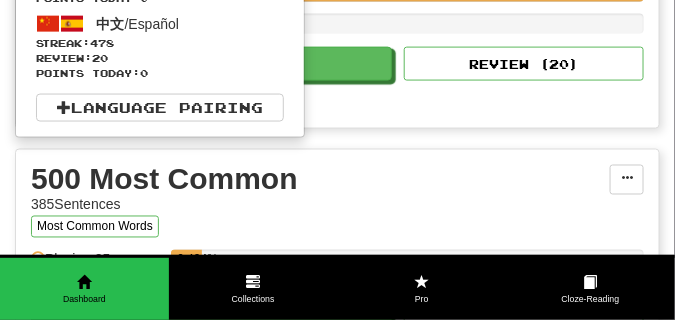 scroll, scrollTop: 400, scrollLeft: 0, axis: vertical 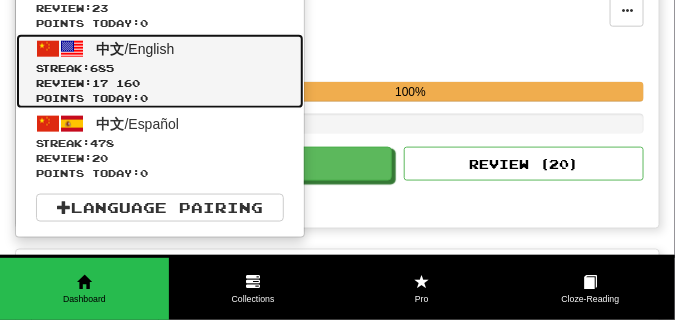 click on "中文  /  English Streak:  685   Review:  17 160 Points today:  0" 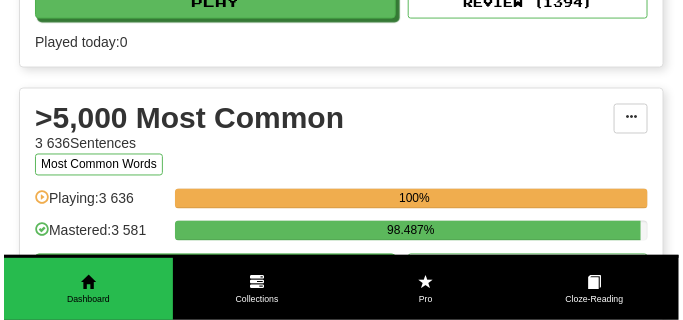 scroll, scrollTop: 2000, scrollLeft: 0, axis: vertical 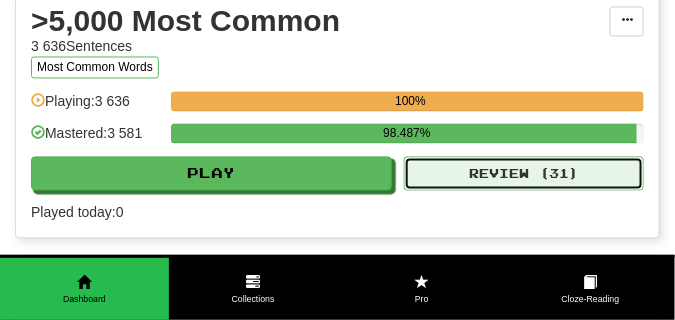 click on "Review ( 31 )" 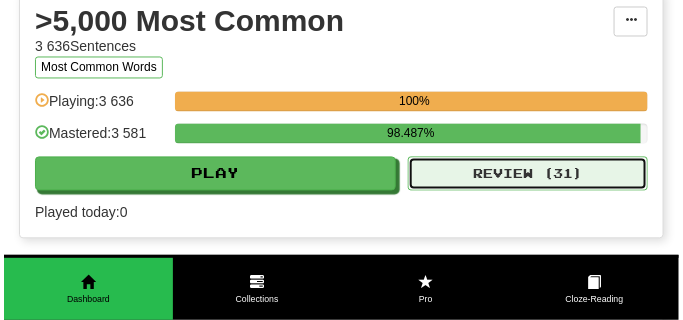 select on "**" 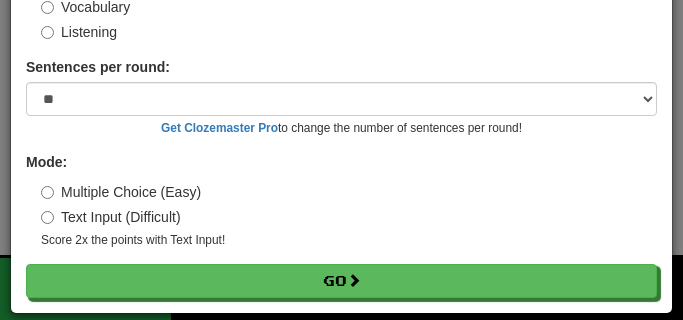 scroll, scrollTop: 161, scrollLeft: 0, axis: vertical 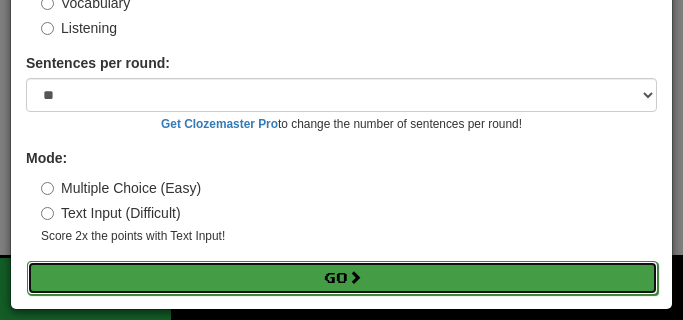click on "Go" at bounding box center (342, 278) 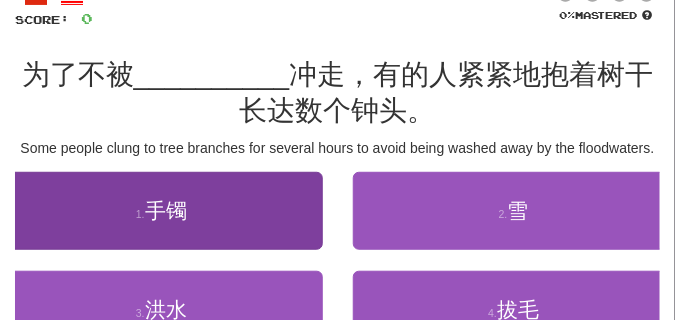 scroll, scrollTop: 100, scrollLeft: 0, axis: vertical 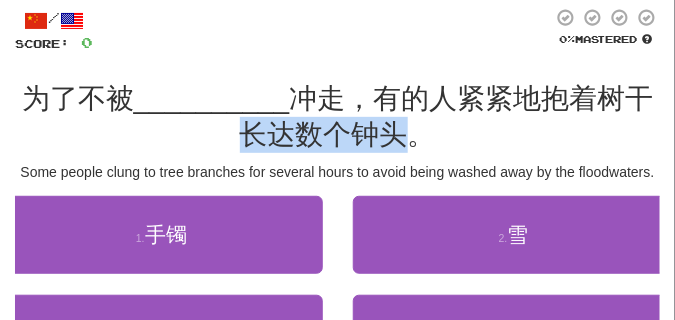 drag, startPoint x: 245, startPoint y: 131, endPoint x: 394, endPoint y: 129, distance: 149.01343 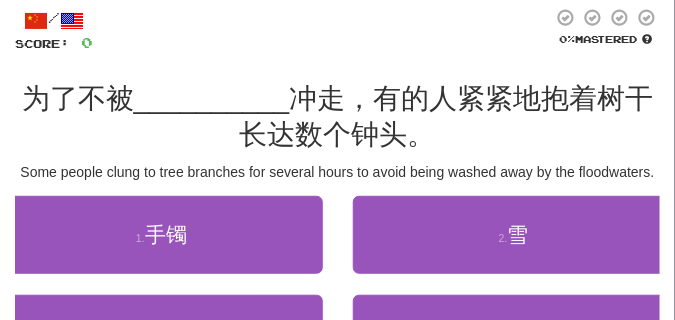 click at bounding box center (322, 30) 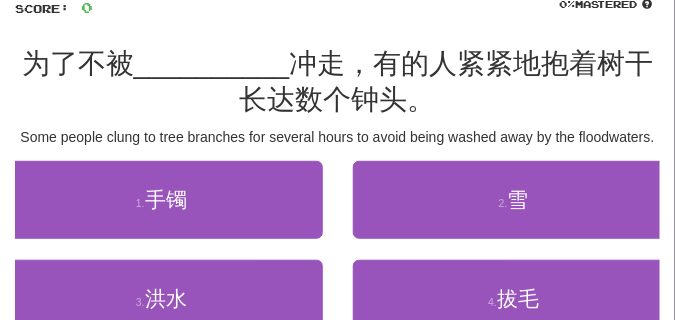 scroll, scrollTop: 150, scrollLeft: 0, axis: vertical 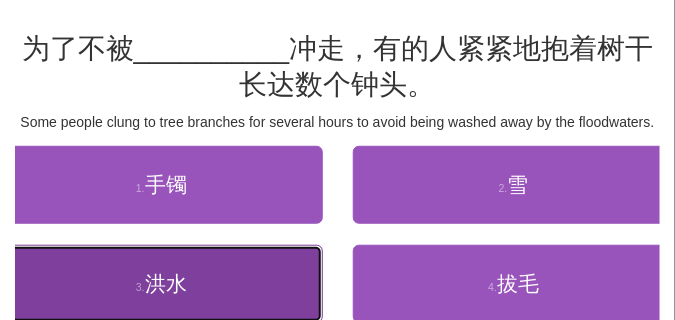 click on "洪水" at bounding box center (166, 283) 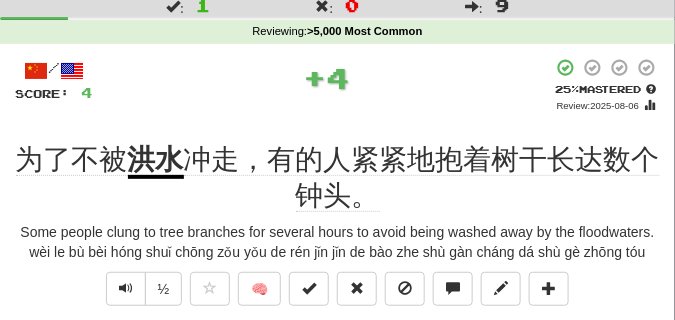 scroll, scrollTop: 100, scrollLeft: 0, axis: vertical 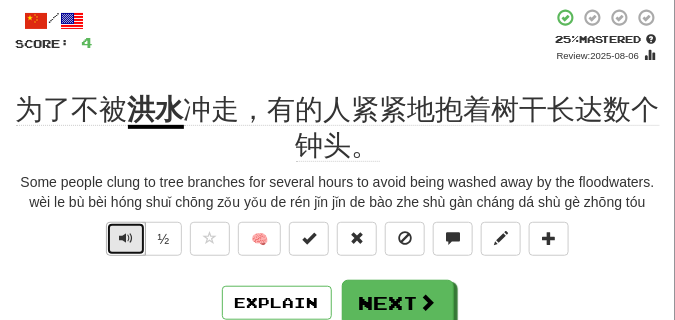 click at bounding box center (126, 238) 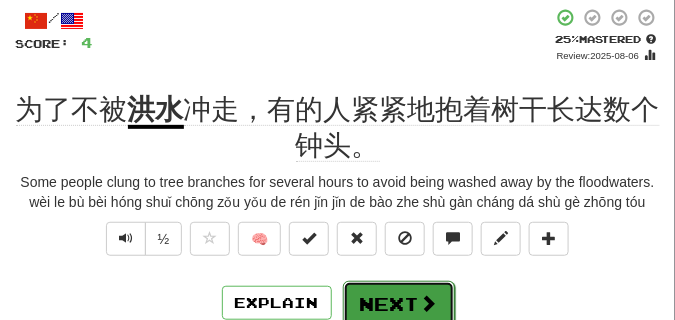 click on "Next" at bounding box center [399, 304] 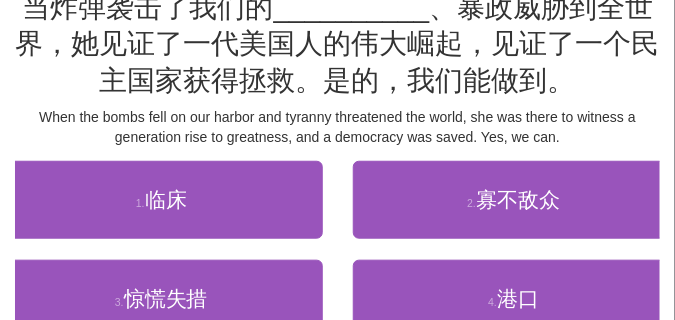 scroll, scrollTop: 200, scrollLeft: 0, axis: vertical 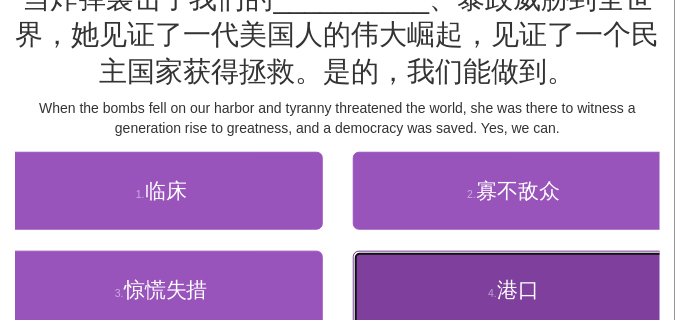 click on "4 .  港口" at bounding box center (514, 290) 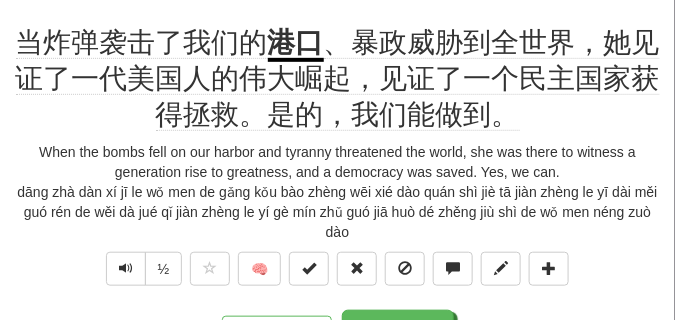 scroll, scrollTop: 150, scrollLeft: 0, axis: vertical 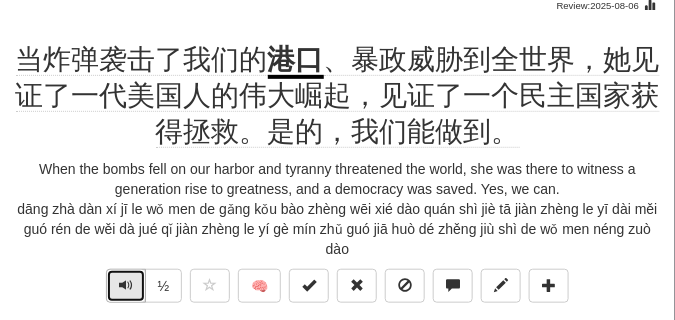 click at bounding box center [126, 285] 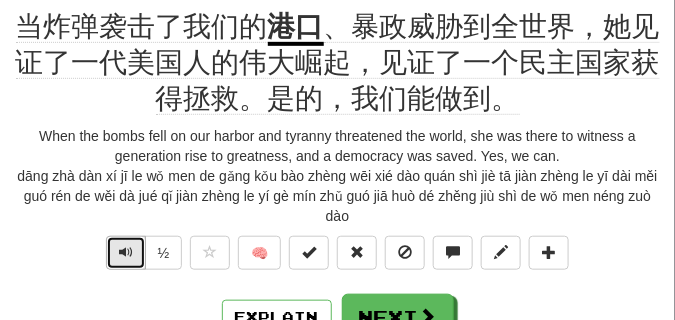 scroll, scrollTop: 200, scrollLeft: 0, axis: vertical 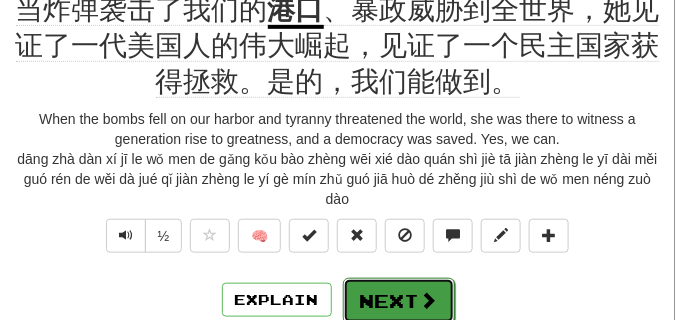 click on "Next" at bounding box center [399, 301] 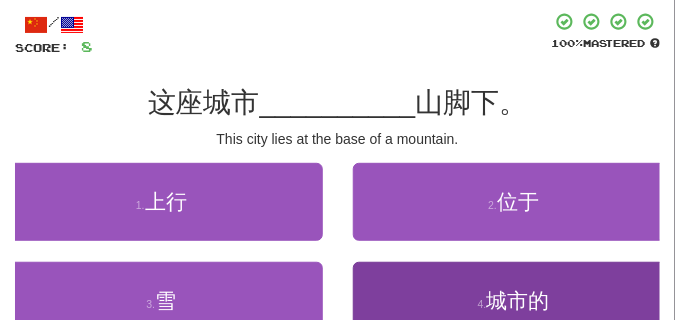 scroll, scrollTop: 90, scrollLeft: 0, axis: vertical 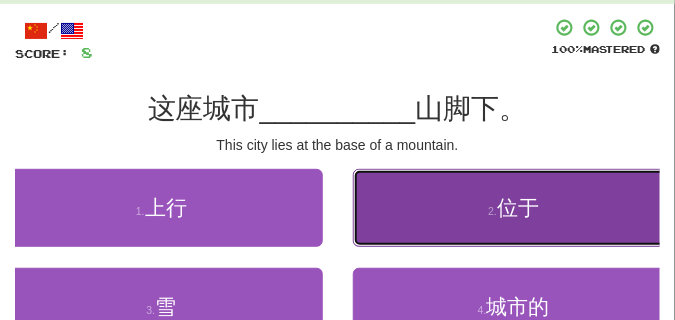 click on "2 .  位于" at bounding box center (514, 208) 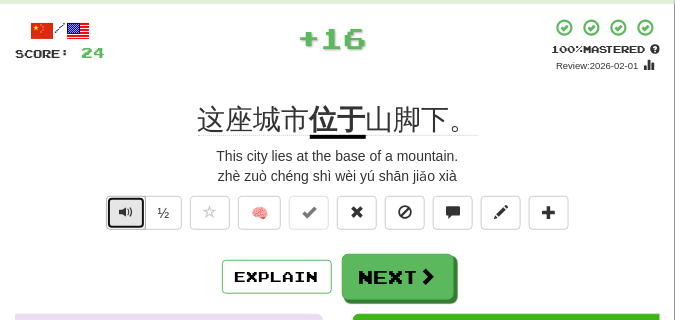 click at bounding box center [126, 212] 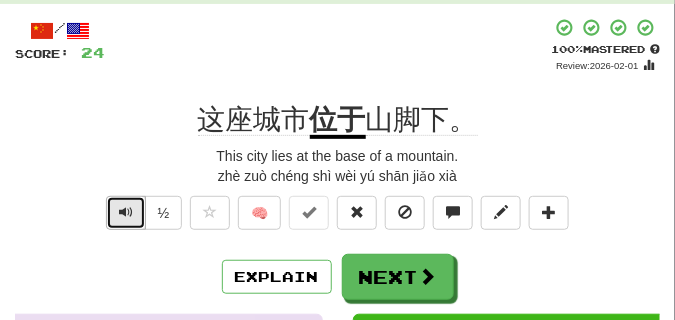 click at bounding box center (126, 212) 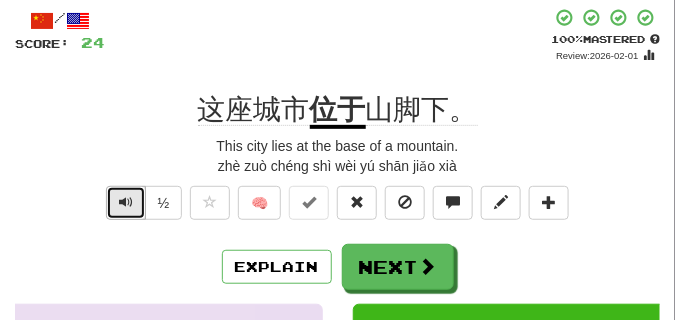 scroll, scrollTop: 100, scrollLeft: 0, axis: vertical 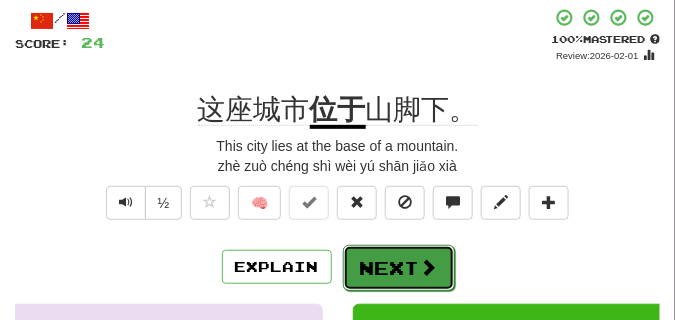 click on "Next" at bounding box center [399, 268] 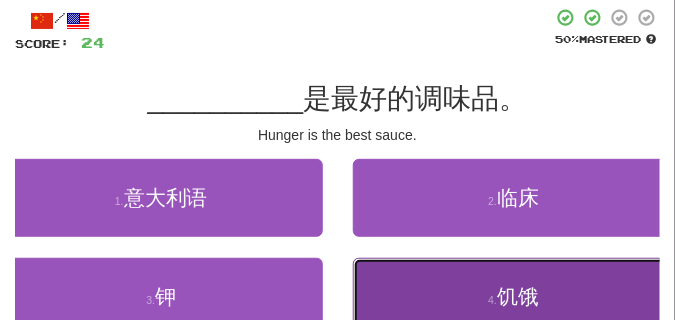 click on "4 .  饥饿" at bounding box center [514, 297] 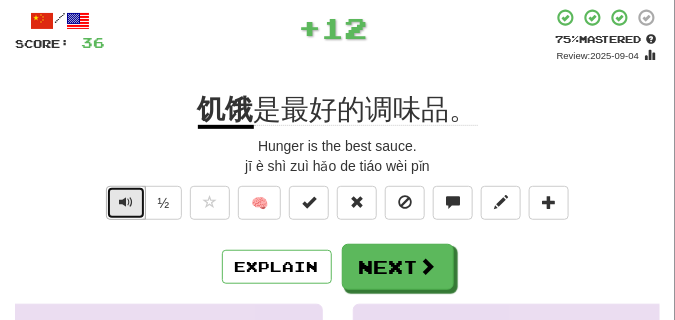 click at bounding box center (126, 202) 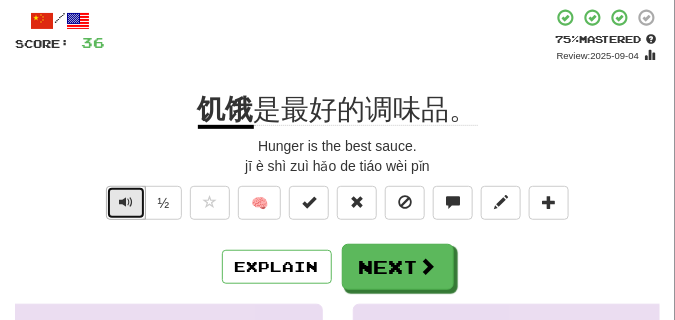click at bounding box center [126, 202] 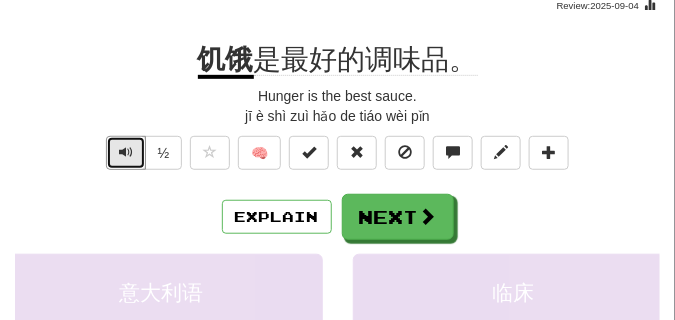 scroll, scrollTop: 100, scrollLeft: 0, axis: vertical 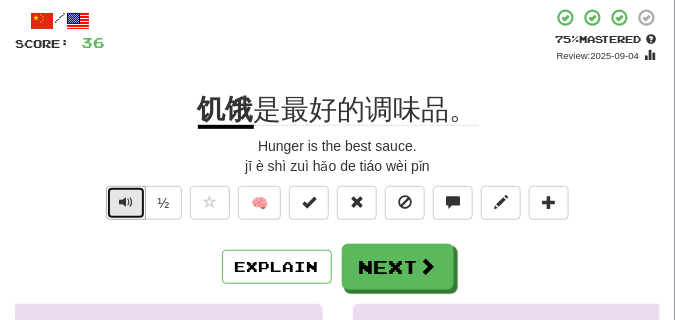 click at bounding box center (126, 202) 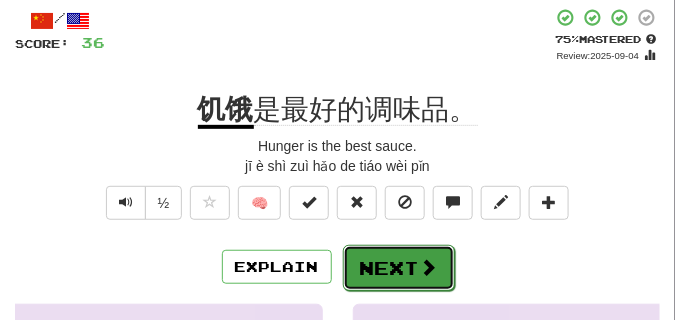 click on "Next" at bounding box center [399, 268] 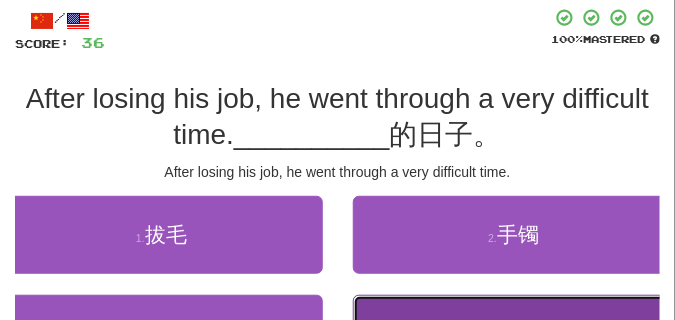click on "4 .  艰苦" at bounding box center [514, 334] 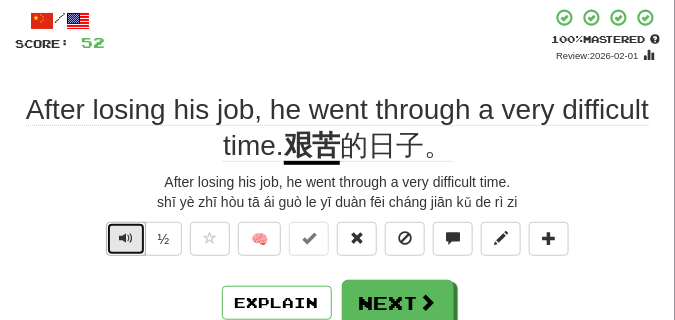click at bounding box center [126, 238] 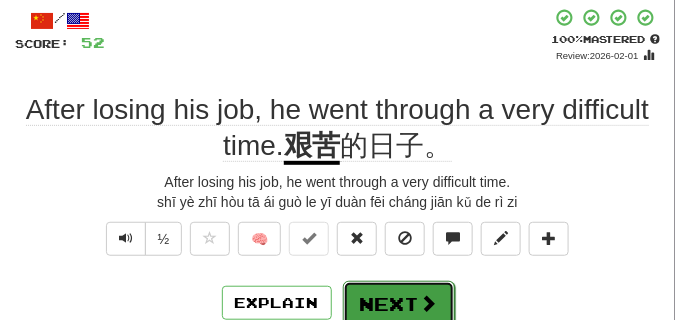 click on "Next" at bounding box center [399, 304] 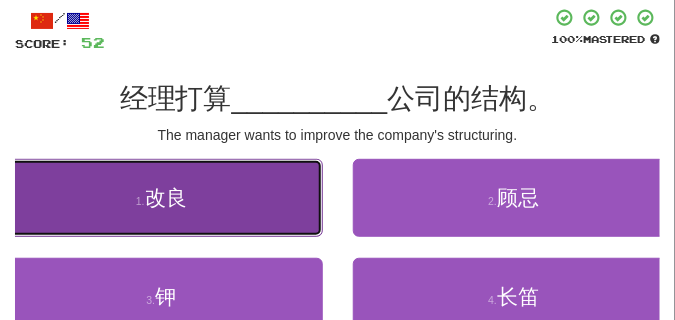 click on "改良" at bounding box center (166, 197) 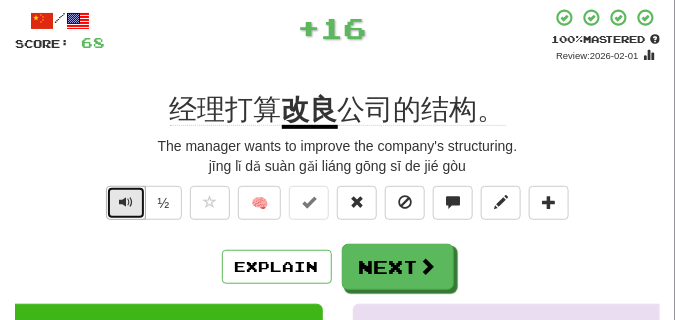 click at bounding box center [126, 202] 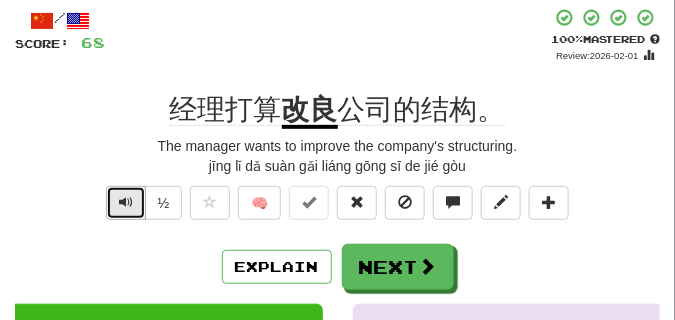 click at bounding box center (126, 202) 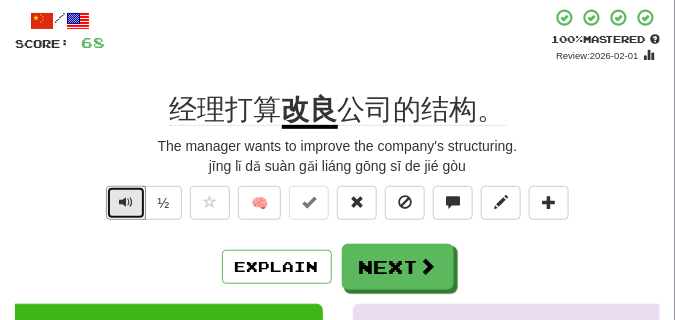 drag, startPoint x: 126, startPoint y: 199, endPoint x: 125, endPoint y: 234, distance: 35.014282 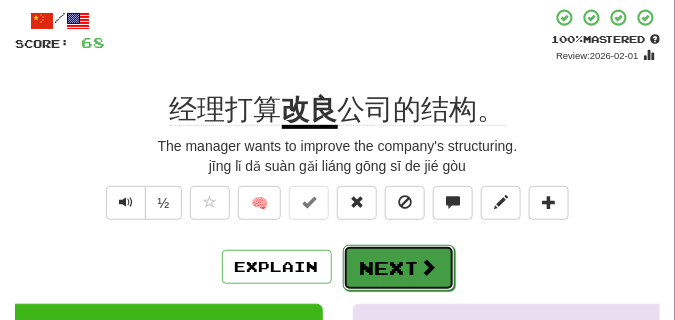 click on "Next" at bounding box center [399, 268] 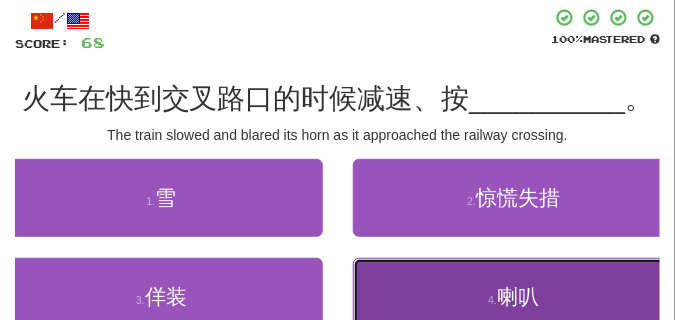 click on "4 .  喇叭" at bounding box center (514, 297) 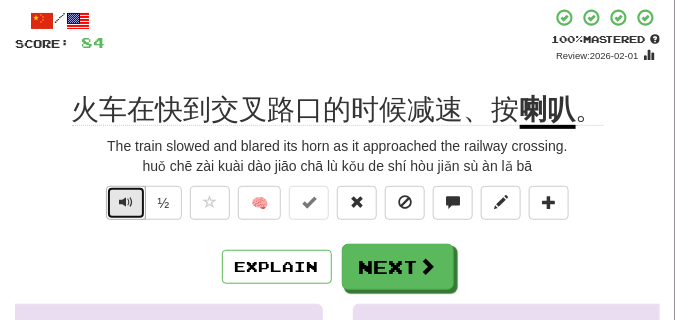 click at bounding box center [126, 202] 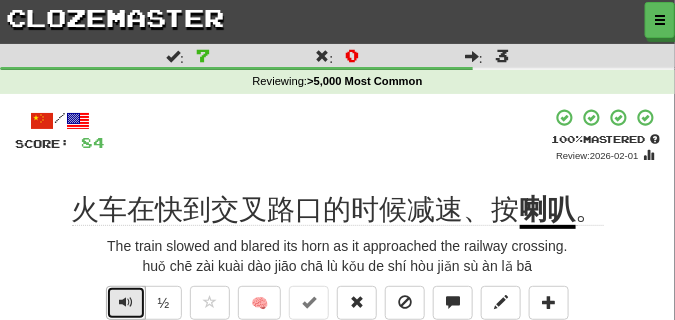 scroll, scrollTop: 100, scrollLeft: 0, axis: vertical 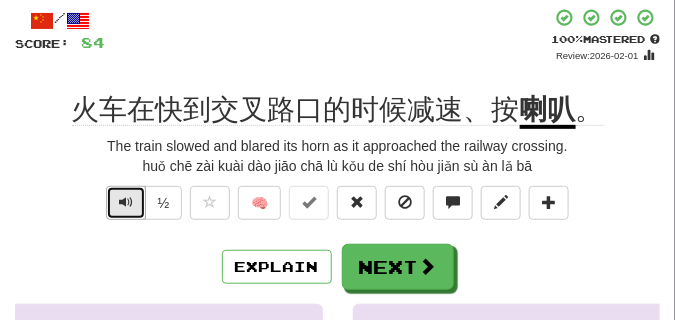 click at bounding box center (126, 202) 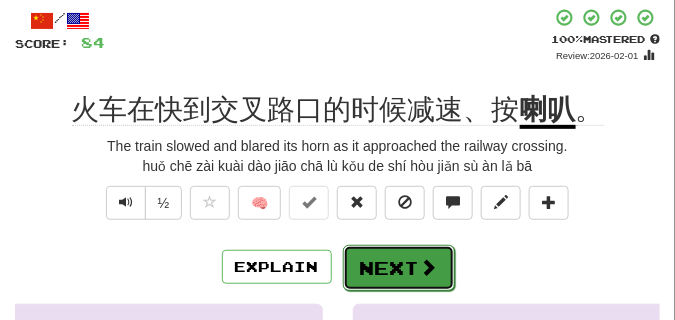 click on "Next" at bounding box center [399, 268] 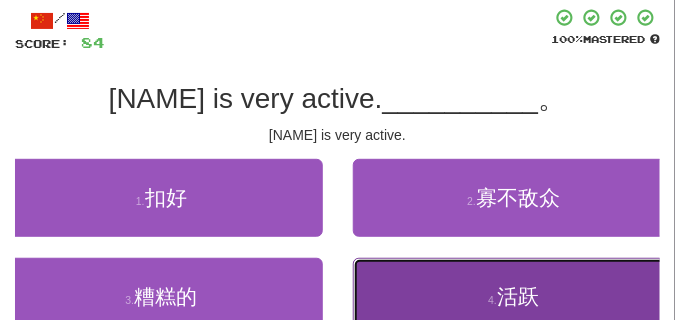 click on "4 .  活跃" at bounding box center [514, 297] 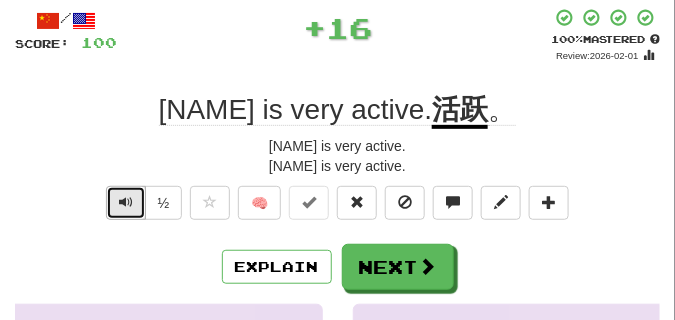 click at bounding box center [126, 203] 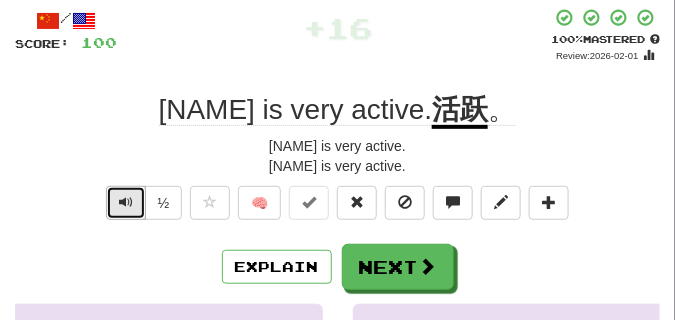 click at bounding box center (126, 202) 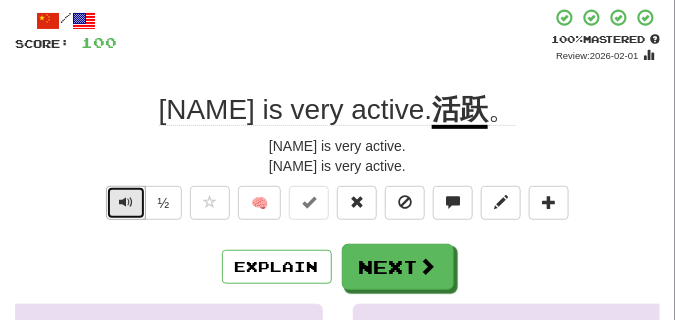 click at bounding box center (126, 202) 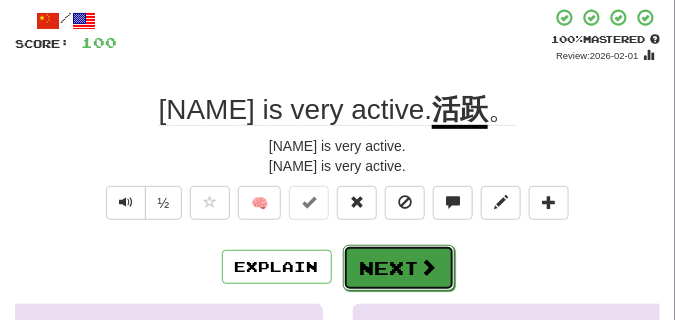 click on "Next" at bounding box center [399, 268] 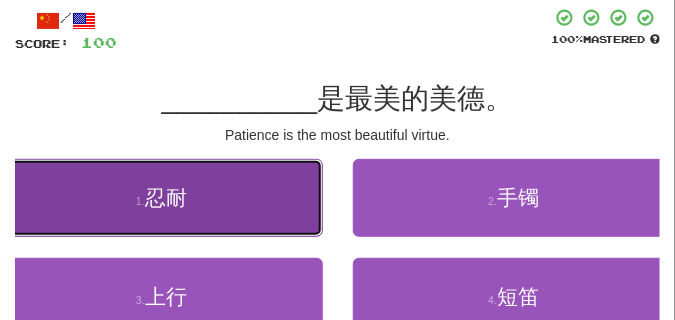 click on "1 .  忍耐" at bounding box center (161, 198) 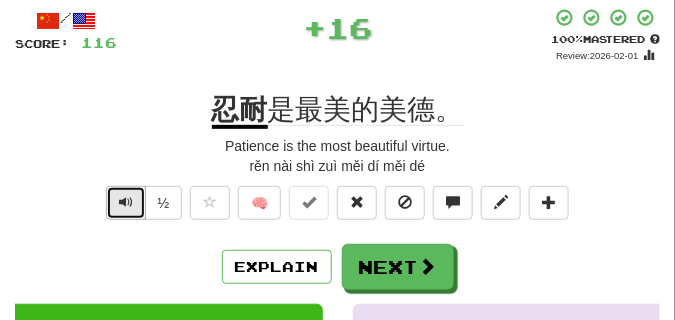 click at bounding box center [126, 202] 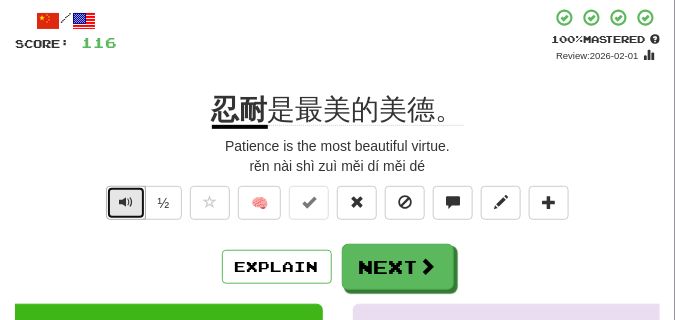 click at bounding box center [126, 202] 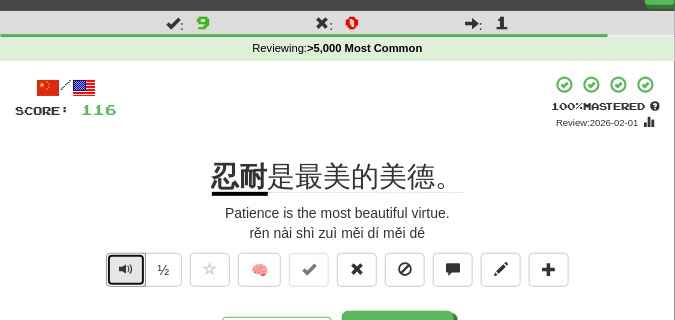 scroll, scrollTop: 50, scrollLeft: 0, axis: vertical 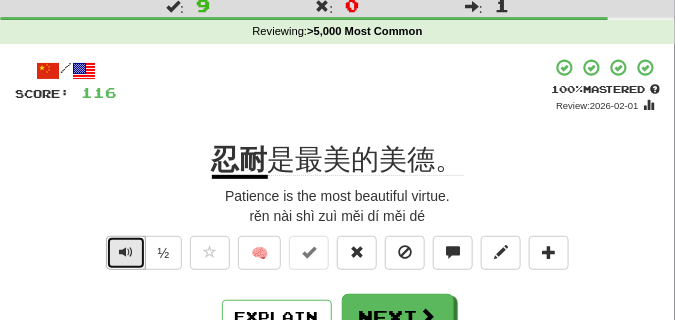 click at bounding box center (126, 252) 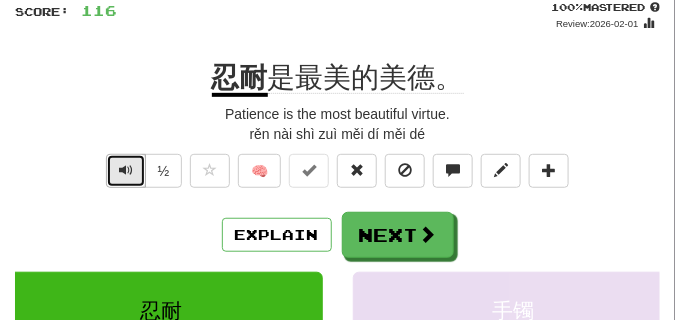 scroll, scrollTop: 150, scrollLeft: 0, axis: vertical 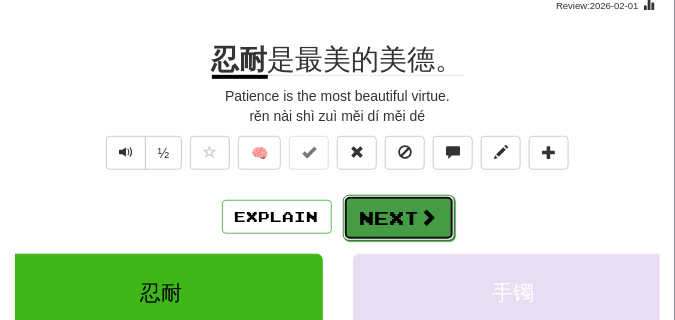 click on "Next" at bounding box center (399, 218) 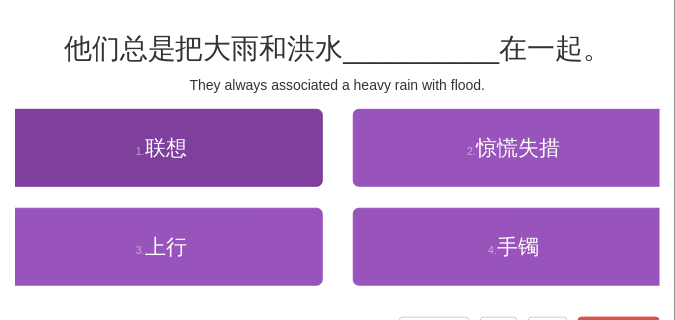 scroll, scrollTop: 100, scrollLeft: 0, axis: vertical 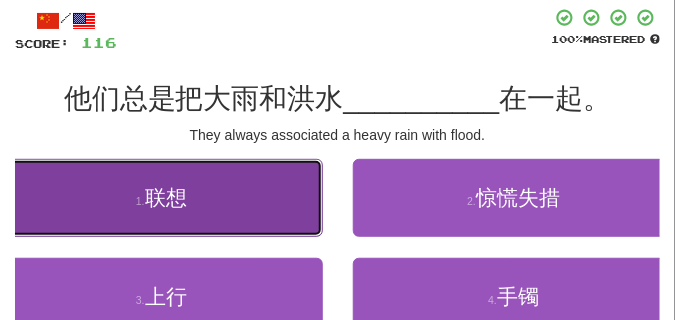 drag, startPoint x: 164, startPoint y: 204, endPoint x: 146, endPoint y: 179, distance: 30.805843 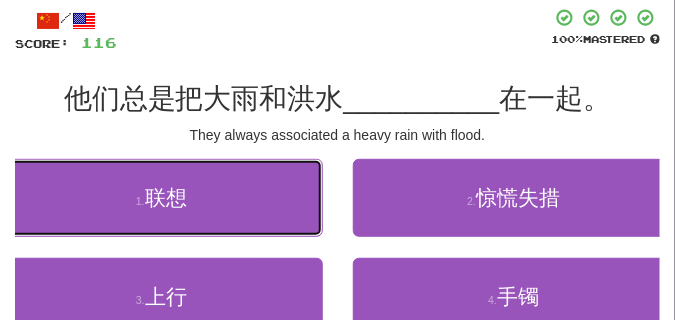 click on "联想" at bounding box center (166, 197) 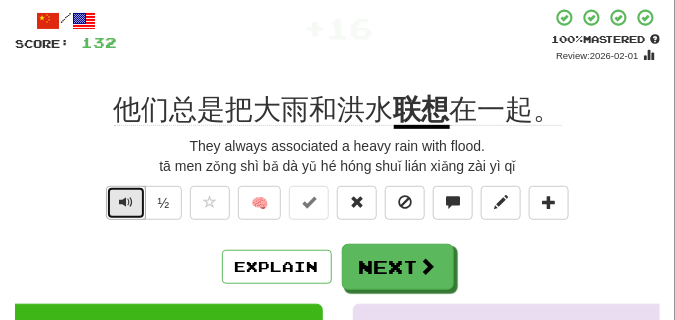 click at bounding box center [126, 203] 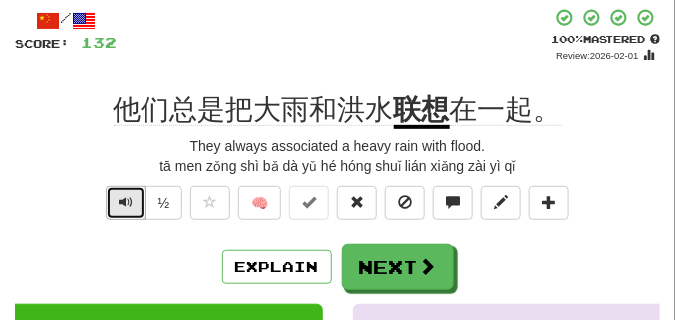 click at bounding box center [126, 203] 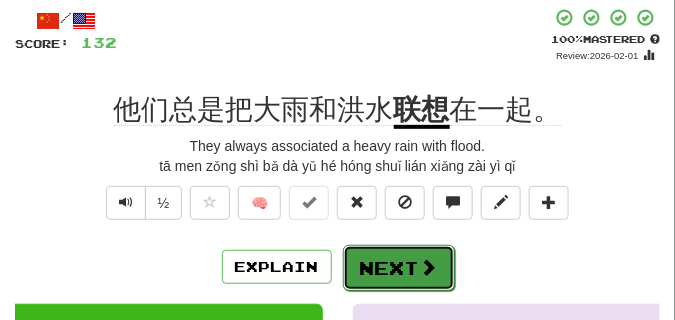 click on "Next" at bounding box center [399, 268] 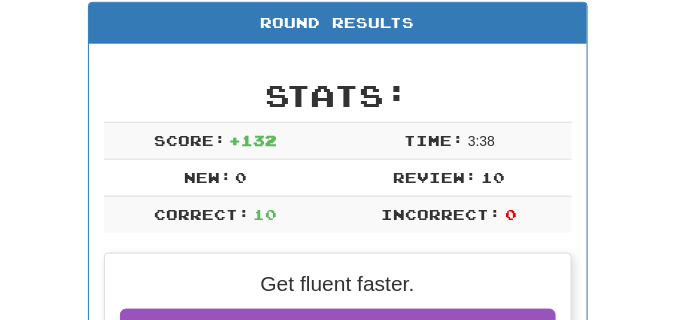 scroll, scrollTop: 88, scrollLeft: 0, axis: vertical 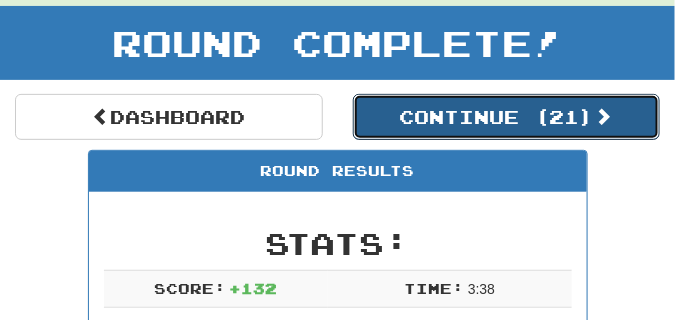 click on "Continue ( 21 )" at bounding box center [507, 117] 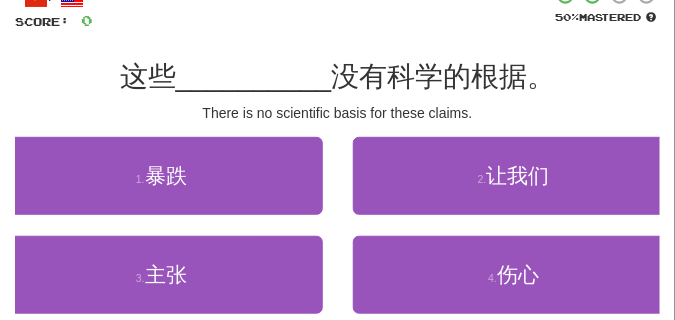 scroll, scrollTop: 138, scrollLeft: 0, axis: vertical 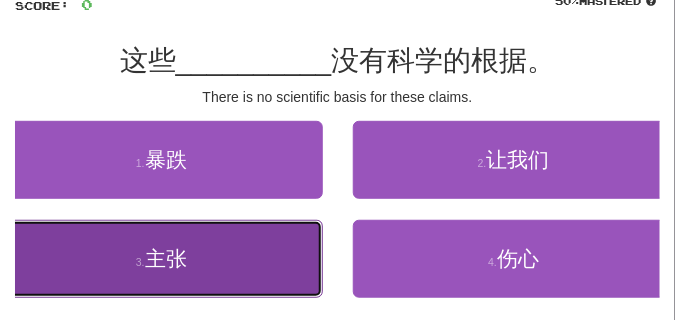 click on "主张" at bounding box center [166, 258] 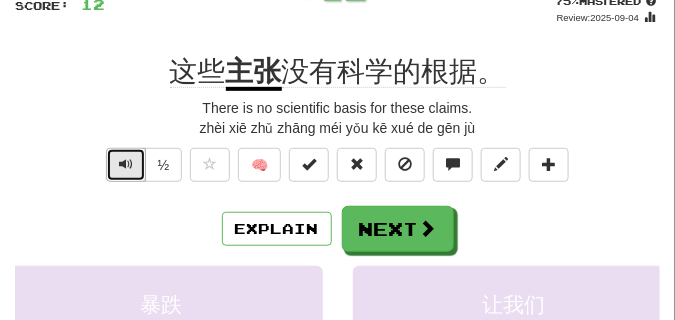 click at bounding box center [126, 164] 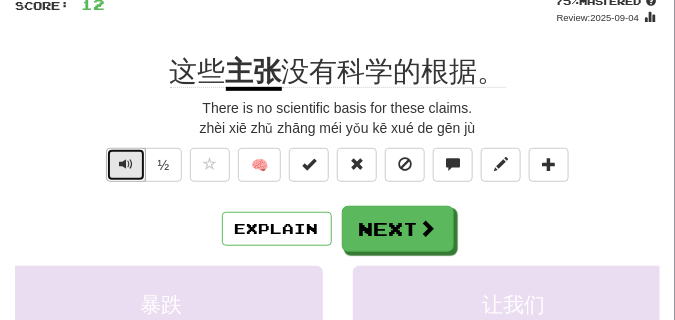 click at bounding box center [126, 164] 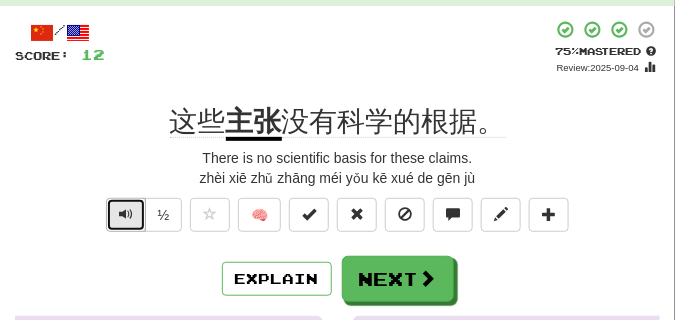 click at bounding box center (126, 215) 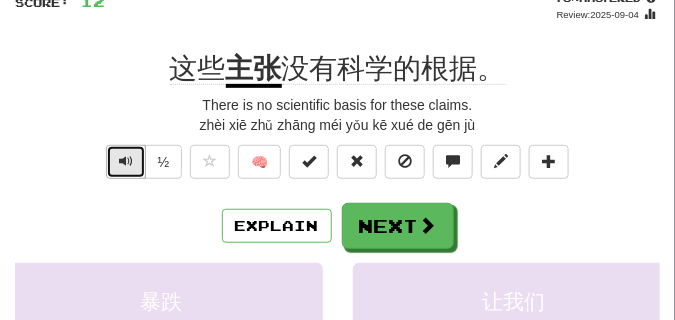 scroll, scrollTop: 150, scrollLeft: 0, axis: vertical 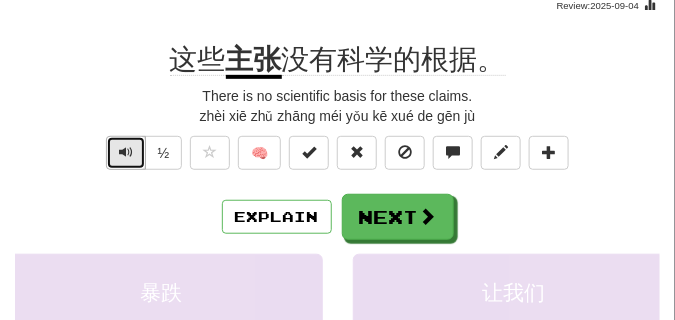 click at bounding box center [126, 153] 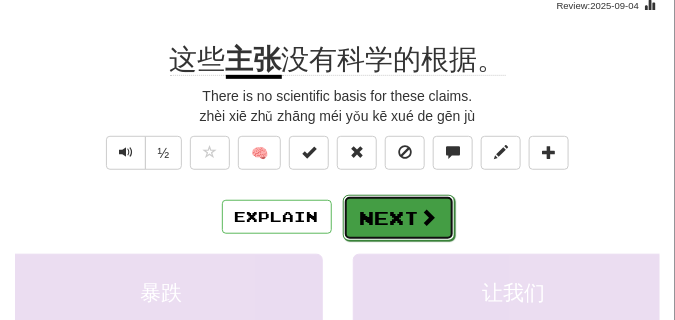 click on "Next" at bounding box center [399, 218] 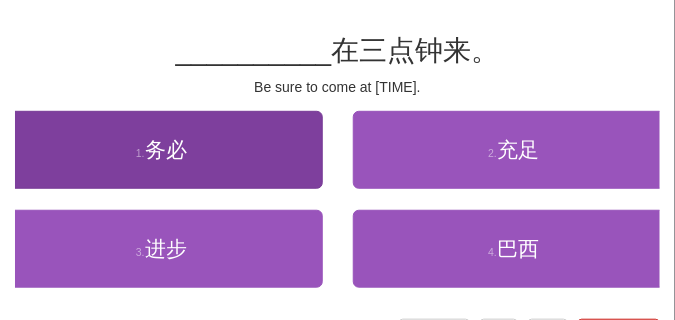 scroll, scrollTop: 150, scrollLeft: 0, axis: vertical 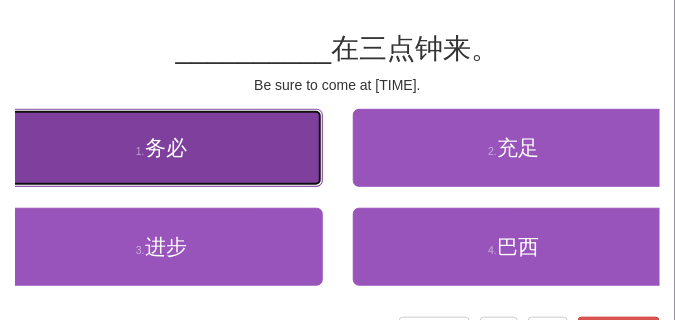 click on "1 .  务必" at bounding box center (161, 148) 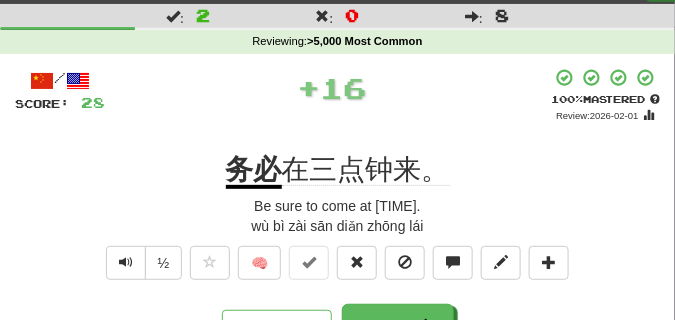 scroll, scrollTop: 100, scrollLeft: 0, axis: vertical 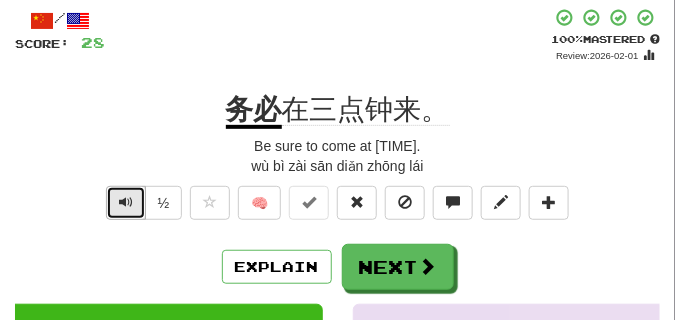 click at bounding box center (126, 202) 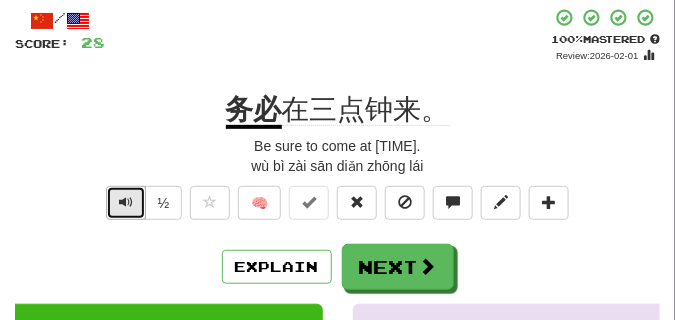 click at bounding box center (126, 202) 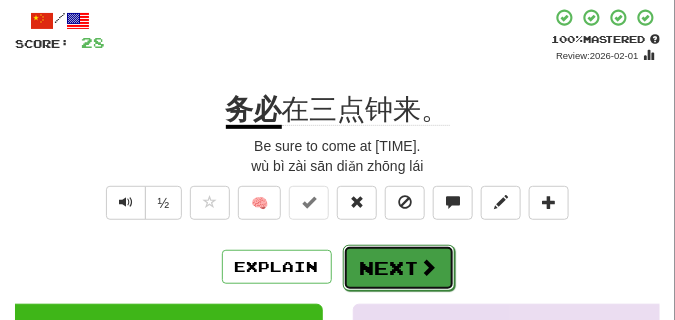 click on "Next" at bounding box center (399, 268) 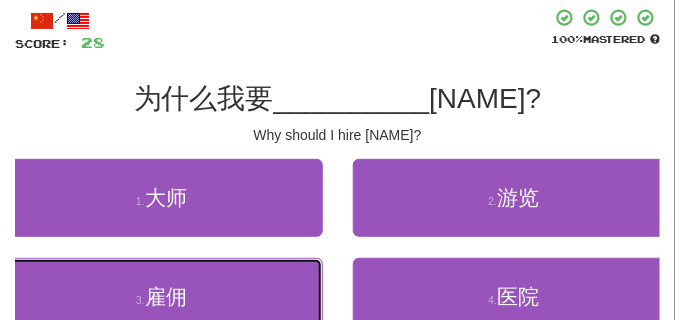 click on "雇佣" at bounding box center [166, 296] 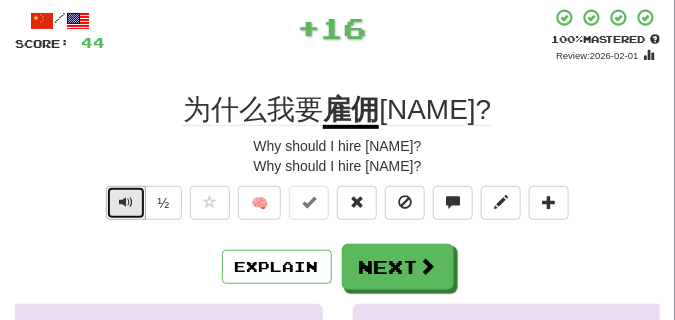 click at bounding box center (126, 202) 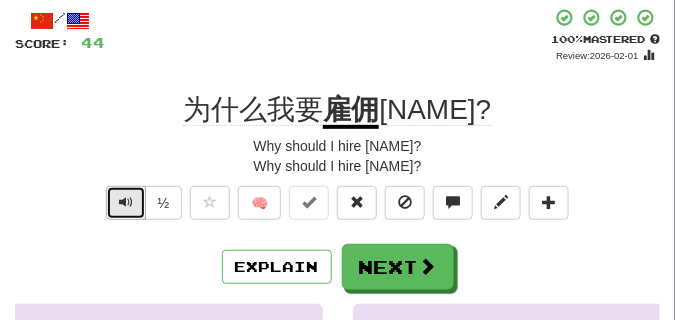 click at bounding box center [126, 202] 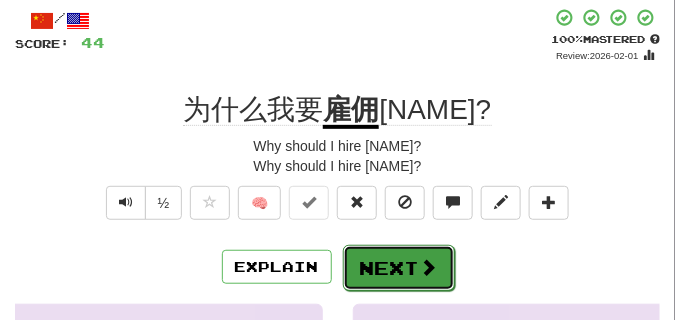 click on "Next" at bounding box center (399, 268) 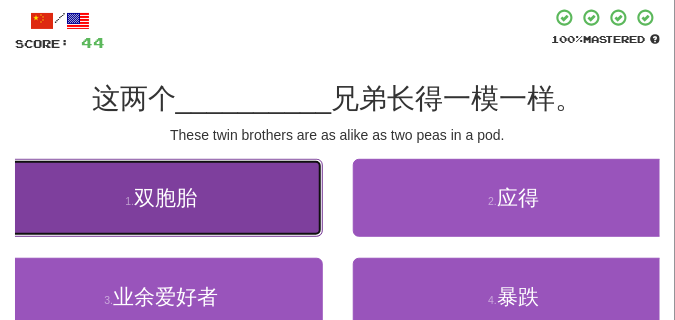click on "1 .  双胞胎" at bounding box center [161, 198] 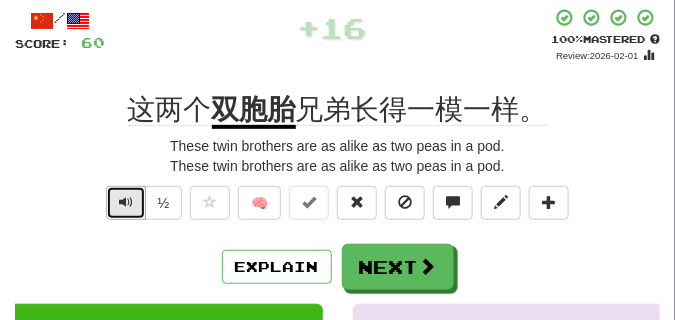 click at bounding box center (126, 202) 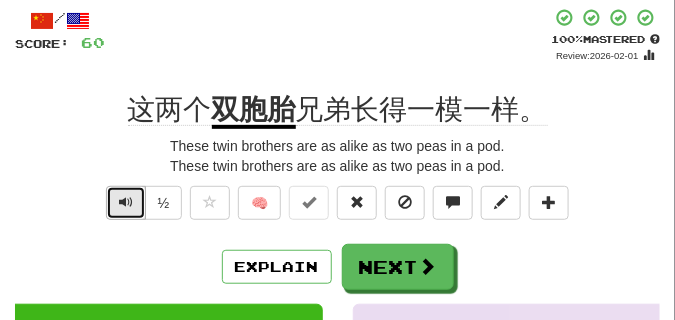 click at bounding box center (126, 202) 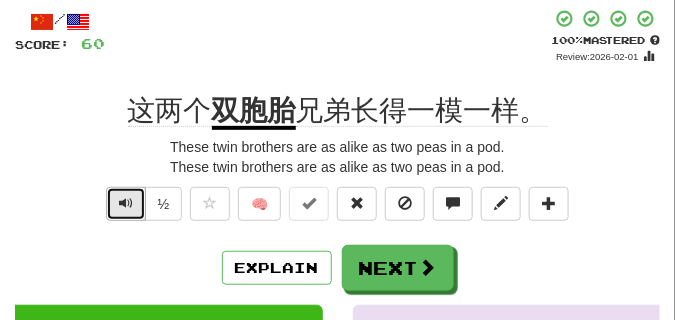 scroll, scrollTop: 100, scrollLeft: 0, axis: vertical 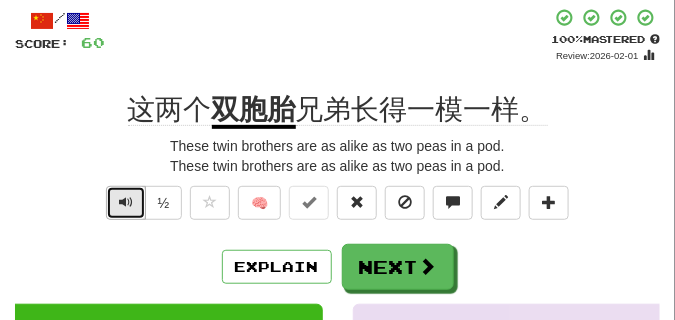 click at bounding box center [126, 202] 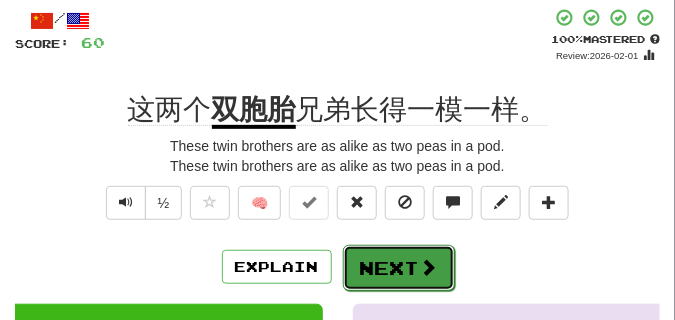 click on "Next" at bounding box center [399, 268] 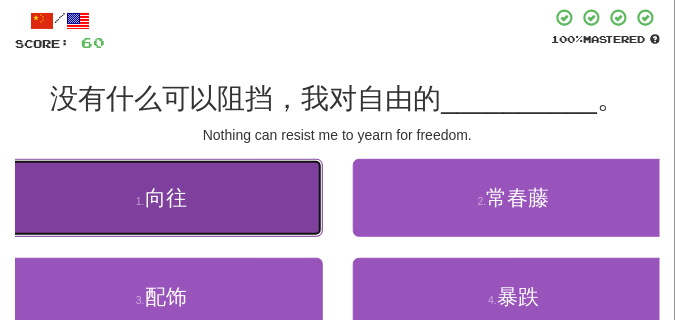 click on "向往" at bounding box center [166, 197] 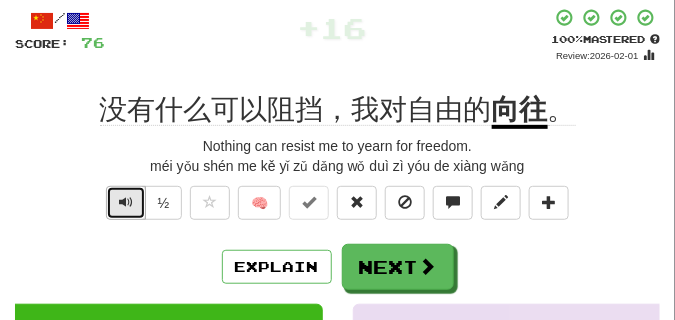 click at bounding box center [126, 202] 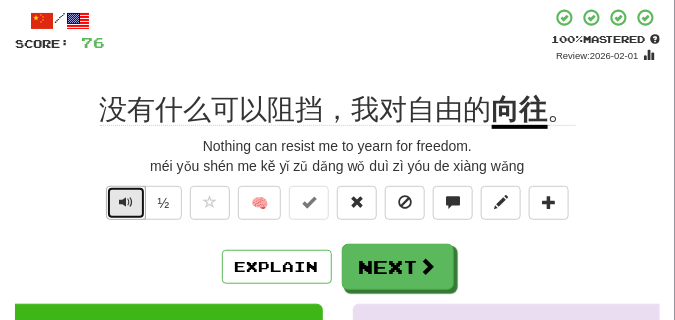 click at bounding box center (126, 202) 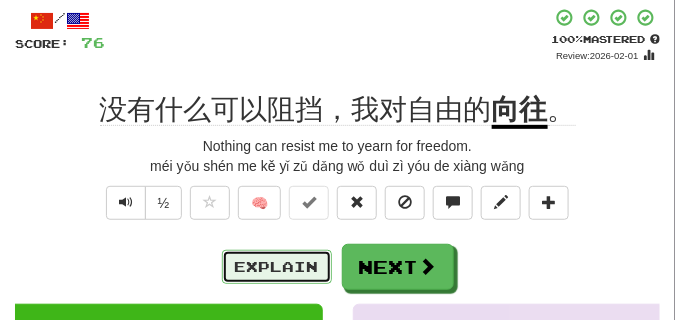 click on "Explain" at bounding box center [277, 267] 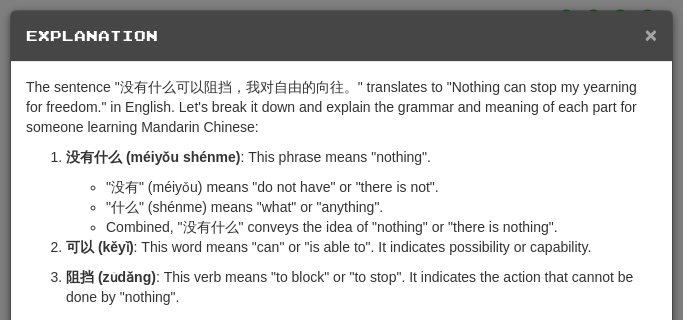 click on "×" at bounding box center (651, 34) 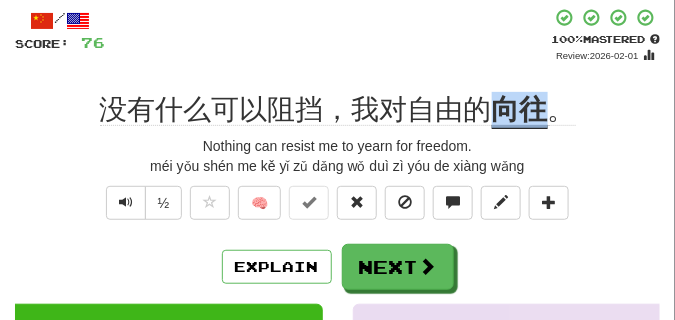 drag, startPoint x: 496, startPoint y: 106, endPoint x: 534, endPoint y: 110, distance: 38.209946 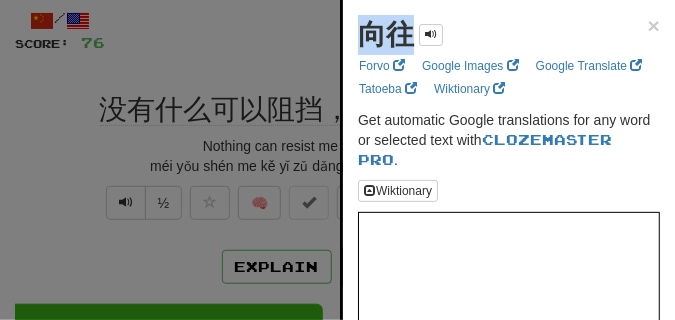 drag, startPoint x: 353, startPoint y: 34, endPoint x: 410, endPoint y: 38, distance: 57.14018 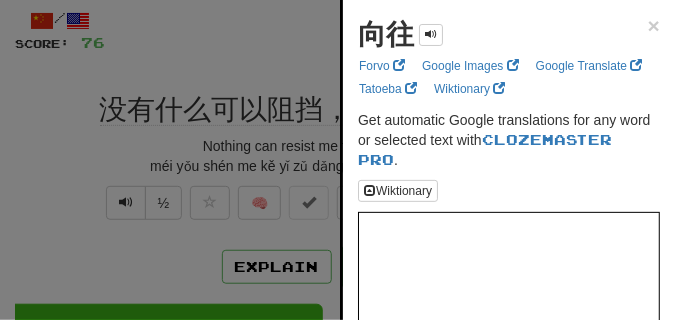 click at bounding box center (337, 160) 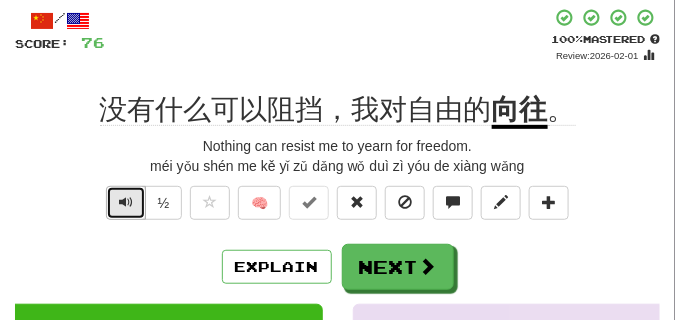 click at bounding box center (126, 203) 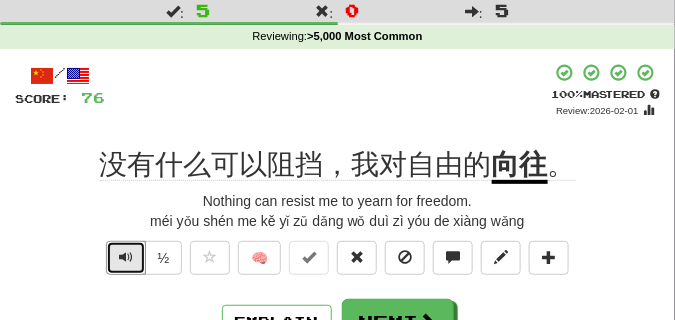 scroll, scrollTop: 100, scrollLeft: 0, axis: vertical 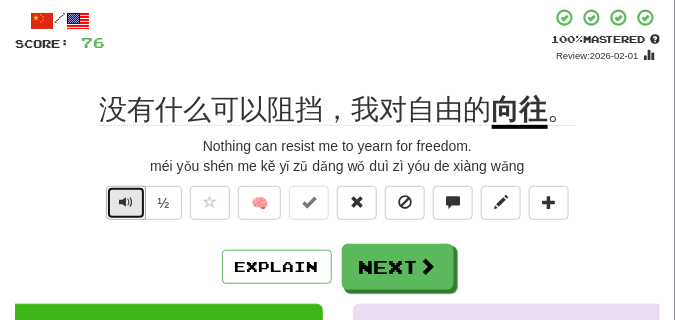 click at bounding box center (126, 202) 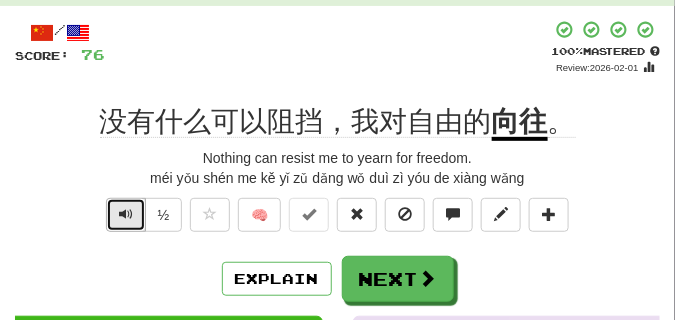 scroll, scrollTop: 100, scrollLeft: 0, axis: vertical 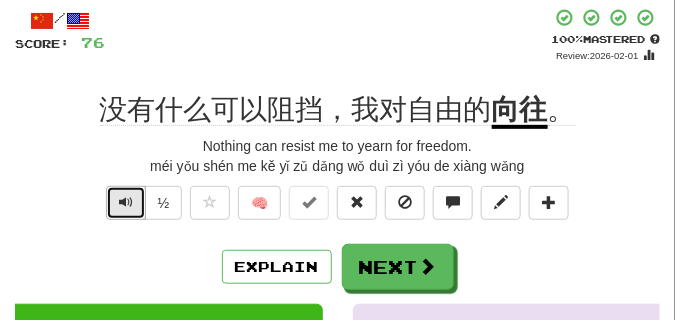 click at bounding box center (126, 202) 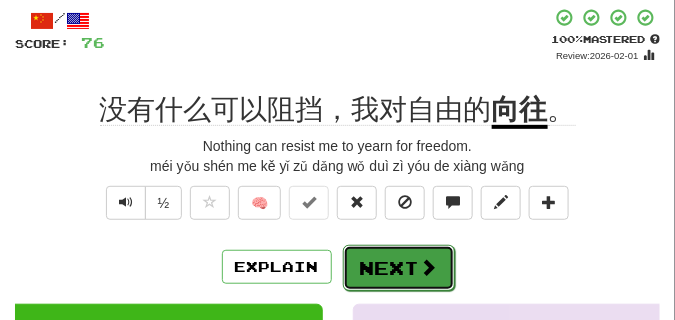 click on "Next" at bounding box center (399, 268) 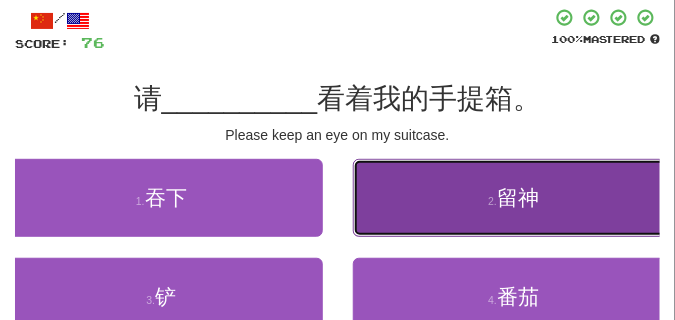 click on "2 .  留神" at bounding box center (514, 198) 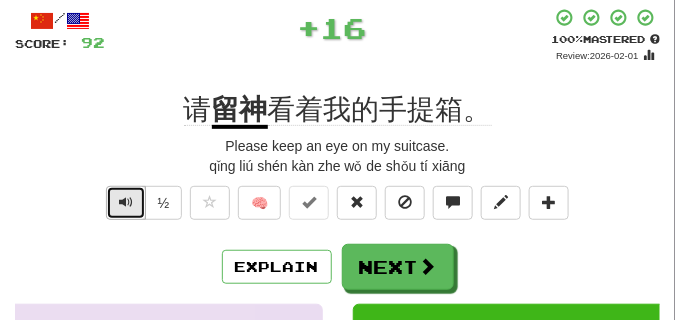 click at bounding box center (126, 202) 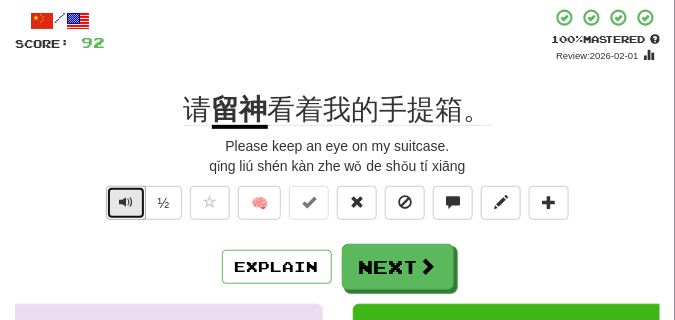 click at bounding box center [126, 202] 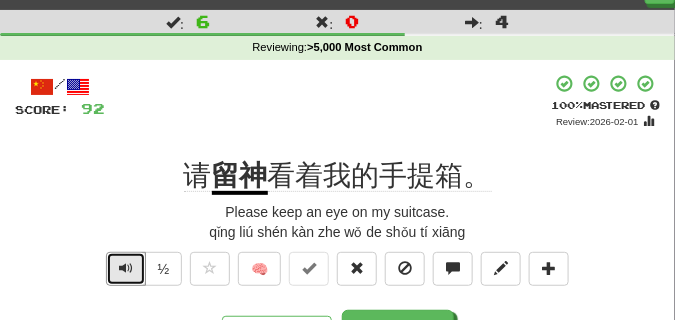 scroll, scrollTop: 50, scrollLeft: 0, axis: vertical 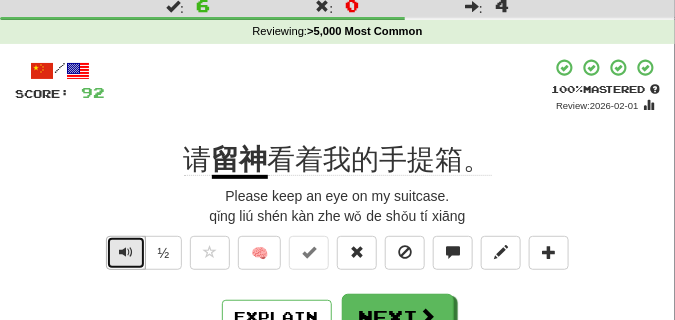 click at bounding box center (126, 253) 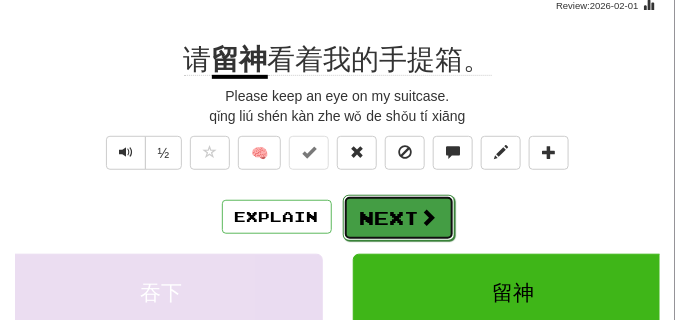 click on "Next" at bounding box center [399, 218] 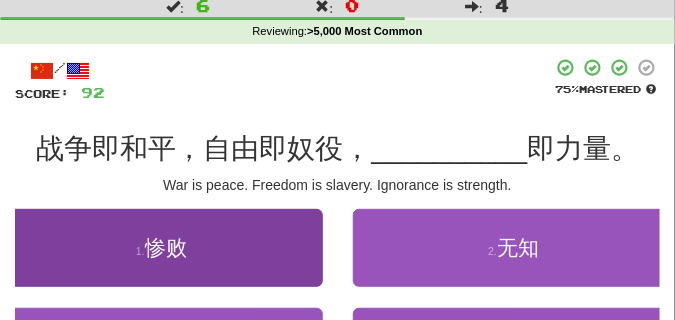 scroll, scrollTop: 100, scrollLeft: 0, axis: vertical 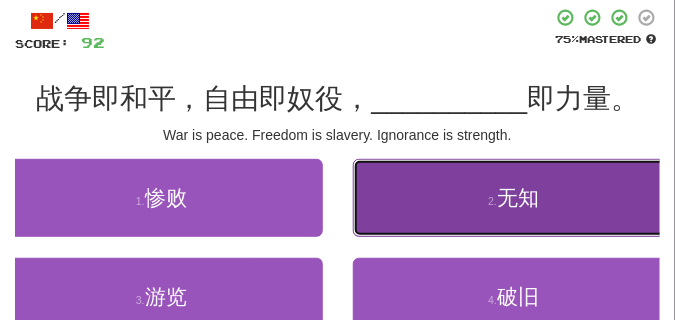 click on "2 .  无知" at bounding box center [514, 198] 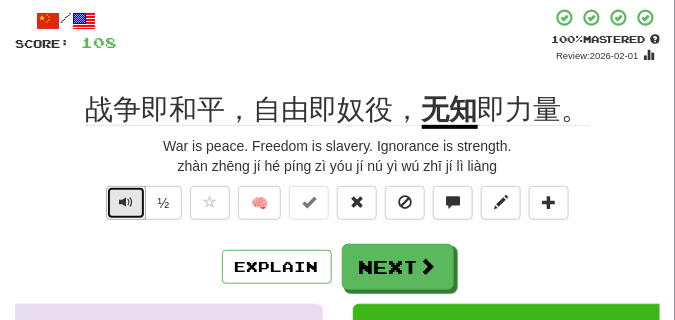 click at bounding box center (126, 202) 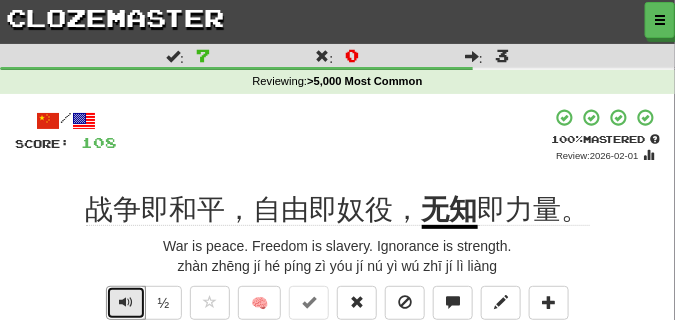 scroll, scrollTop: 50, scrollLeft: 0, axis: vertical 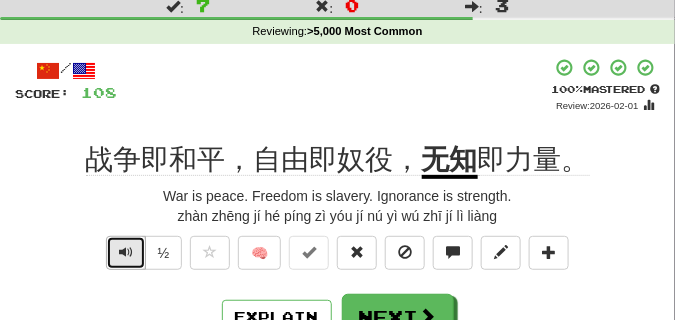 click at bounding box center [126, 252] 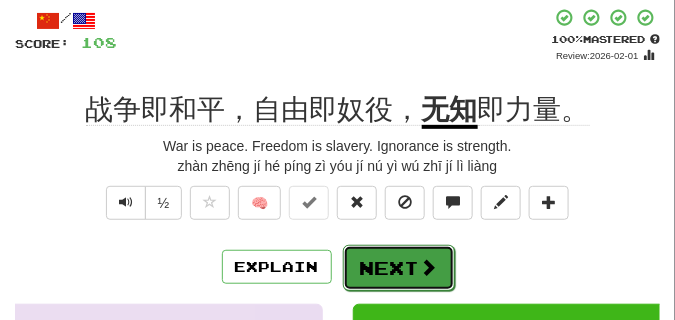 click on "Next" at bounding box center (399, 268) 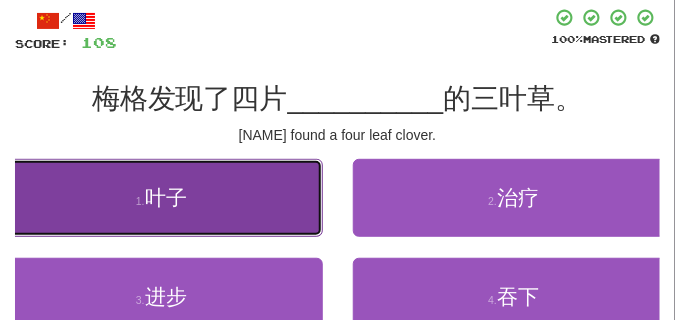 click on "1 .  叶子" at bounding box center (161, 198) 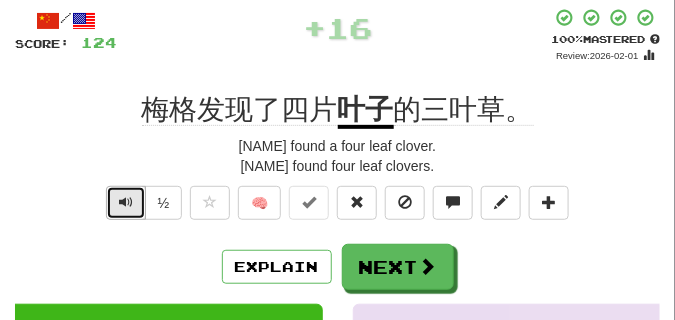 click at bounding box center [126, 202] 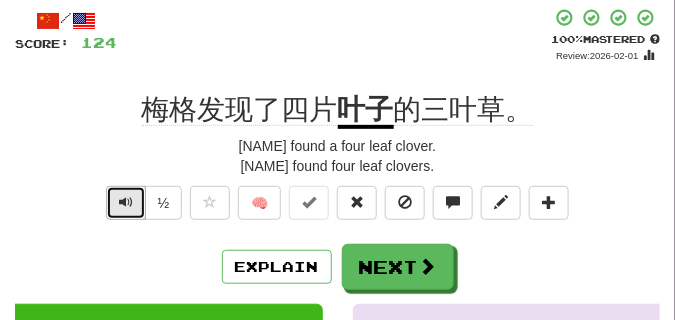 click at bounding box center [126, 202] 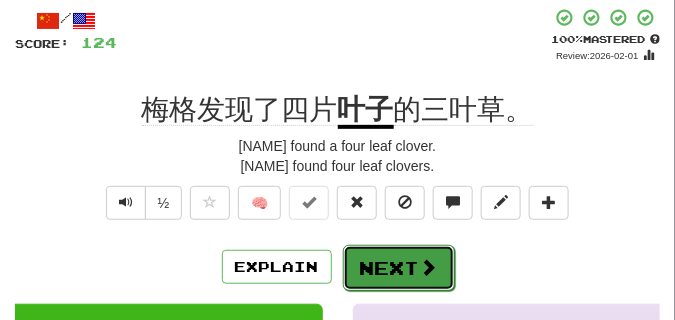 click on "Next" at bounding box center (399, 268) 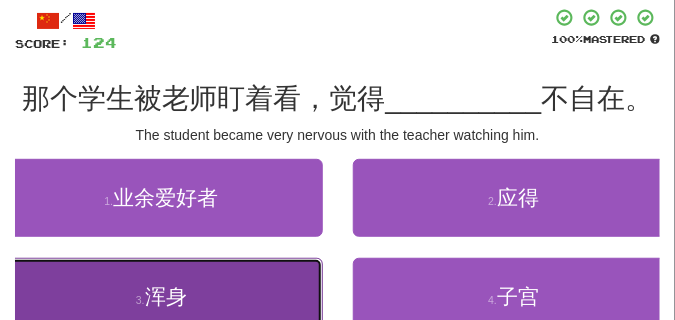 click on "3 .  浑身" at bounding box center [161, 297] 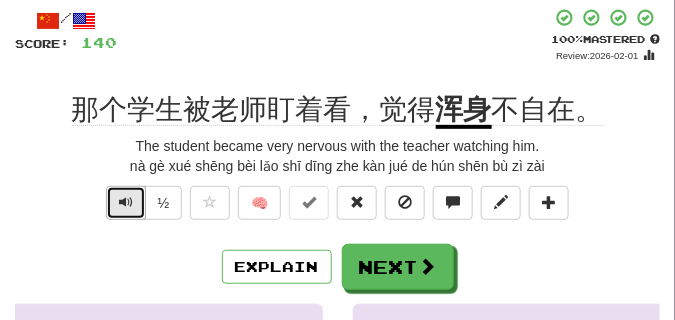 click at bounding box center (126, 202) 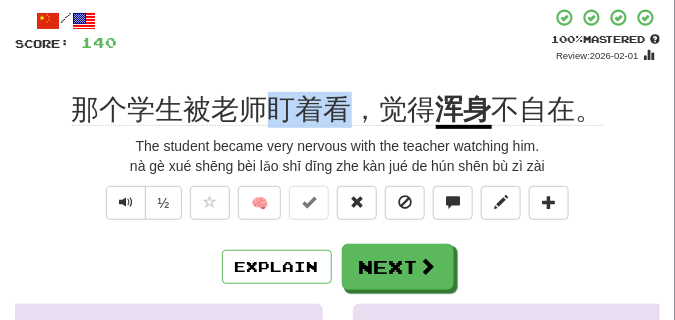 drag, startPoint x: 269, startPoint y: 120, endPoint x: 340, endPoint y: 120, distance: 71 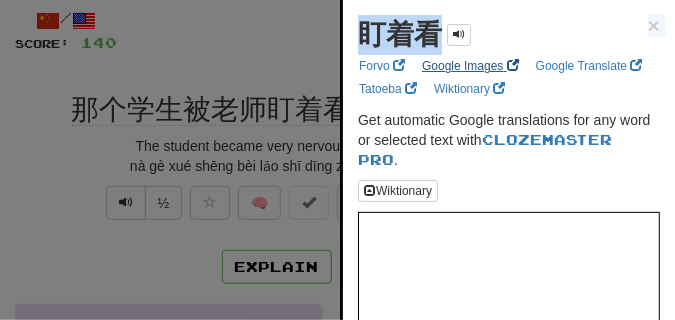 drag, startPoint x: 359, startPoint y: 54, endPoint x: 465, endPoint y: 55, distance: 106.004715 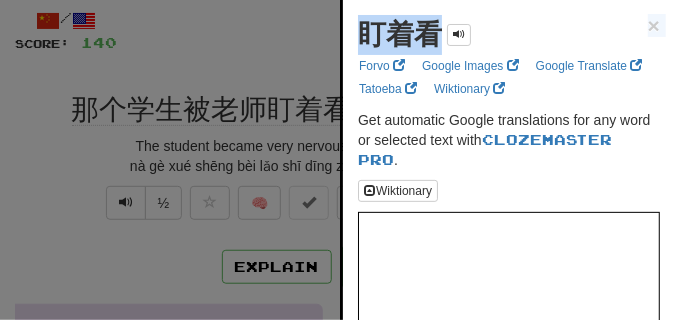 copy on "盯着看 × Forvo   Google Images   Google Translate   Tatoeba   Wiktionary" 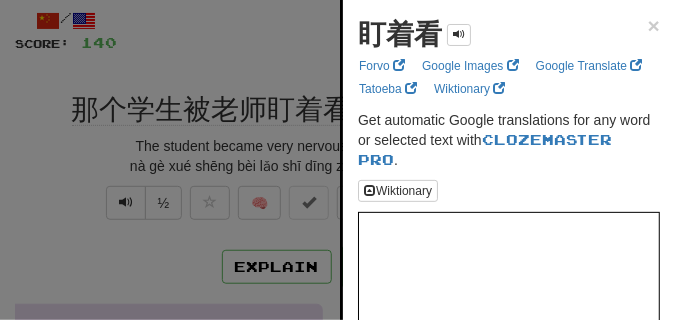 click at bounding box center [337, 160] 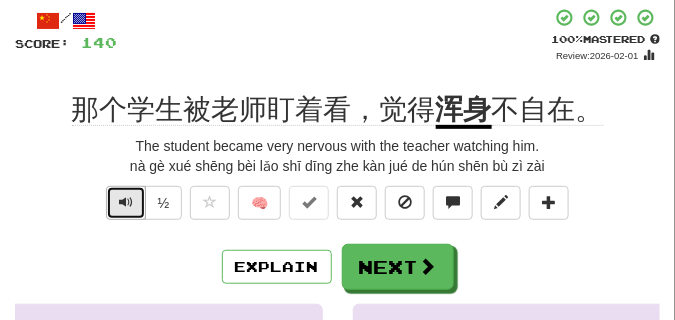 click at bounding box center [126, 202] 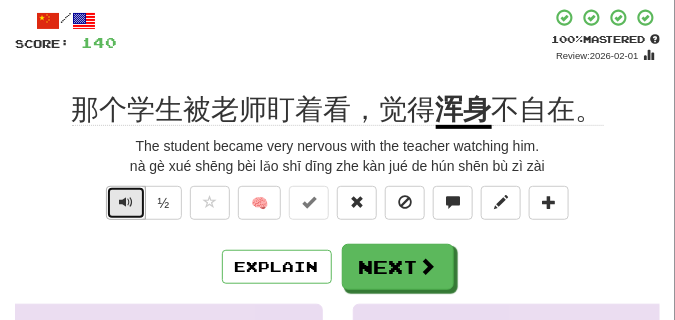 click at bounding box center (126, 202) 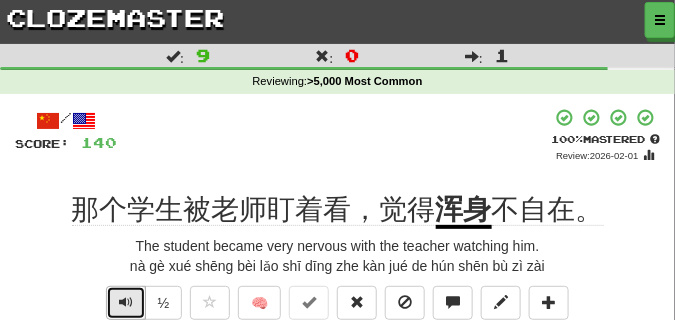 click at bounding box center [126, 302] 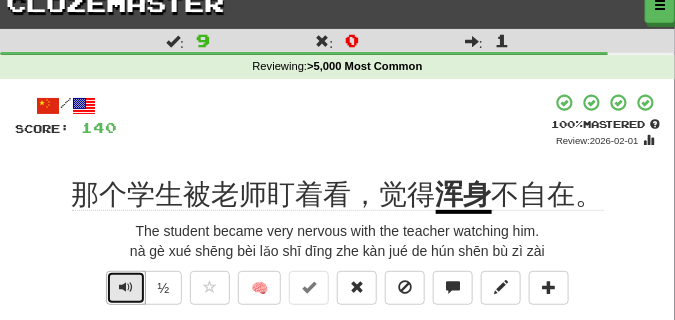 scroll, scrollTop: 0, scrollLeft: 0, axis: both 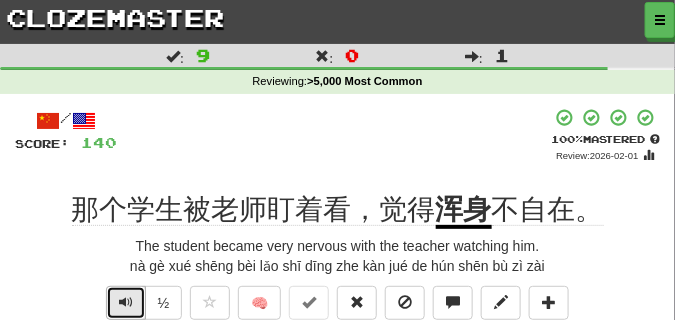 click at bounding box center (126, 302) 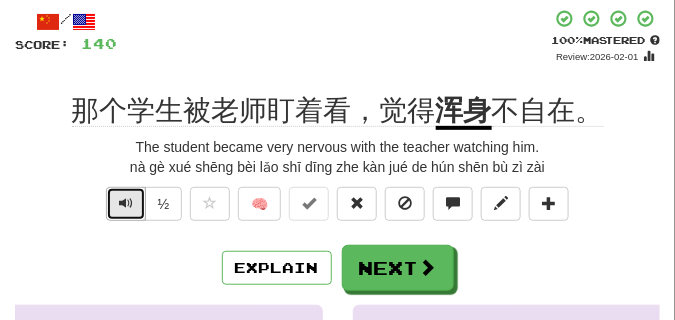 scroll, scrollTop: 100, scrollLeft: 0, axis: vertical 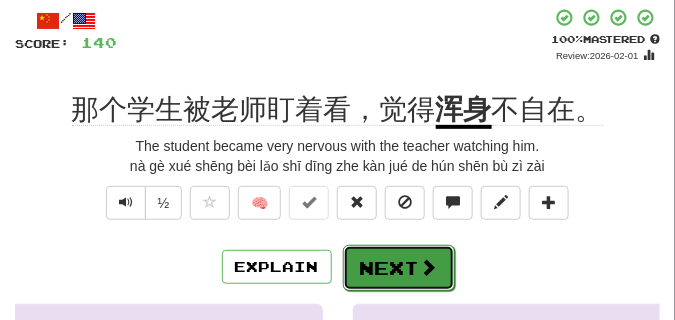 click on "Next" at bounding box center (399, 268) 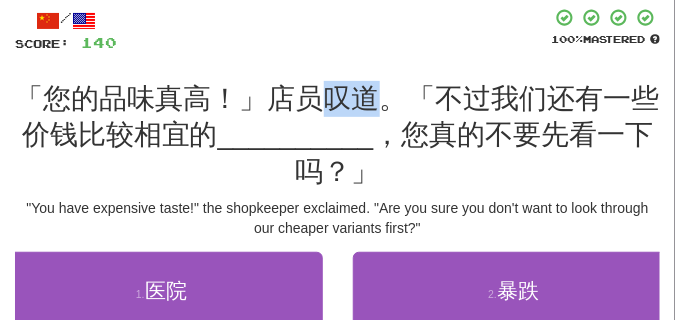 drag, startPoint x: 325, startPoint y: 102, endPoint x: 370, endPoint y: 109, distance: 45.54119 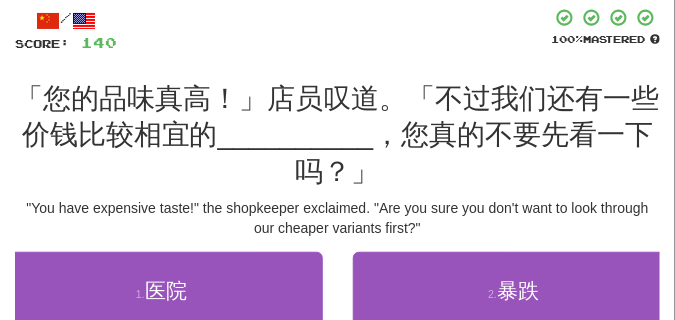 click at bounding box center (334, 30) 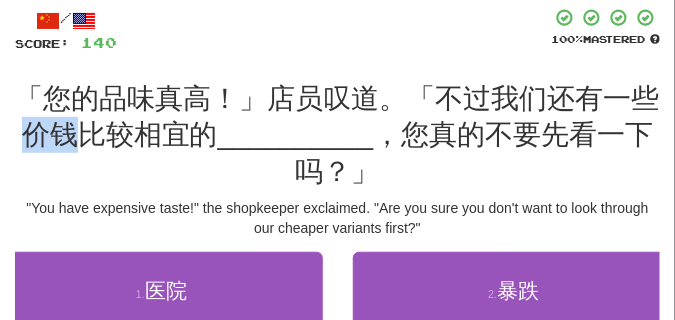 drag, startPoint x: 22, startPoint y: 134, endPoint x: 81, endPoint y: 140, distance: 59.3043 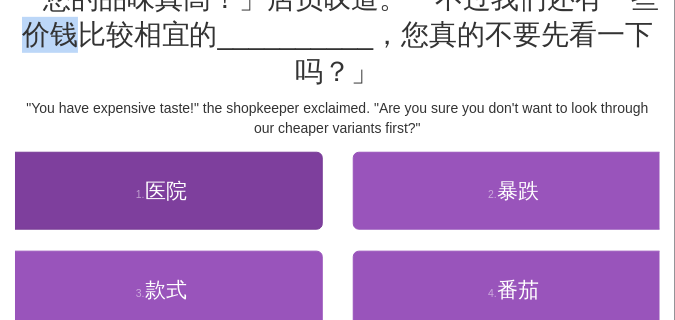 scroll, scrollTop: 300, scrollLeft: 0, axis: vertical 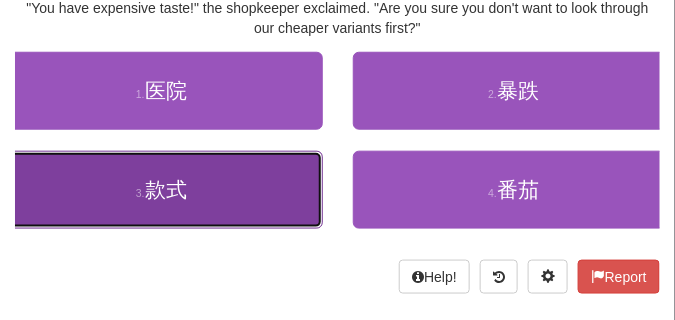 click on "款式" at bounding box center [166, 189] 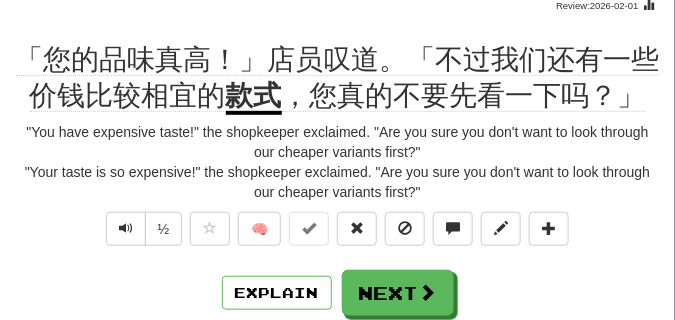 scroll, scrollTop: 124, scrollLeft: 0, axis: vertical 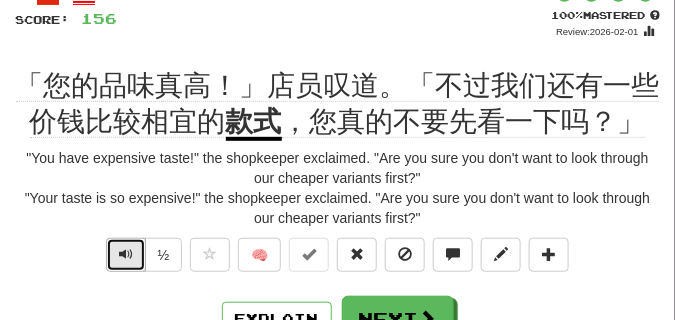 click at bounding box center [126, 255] 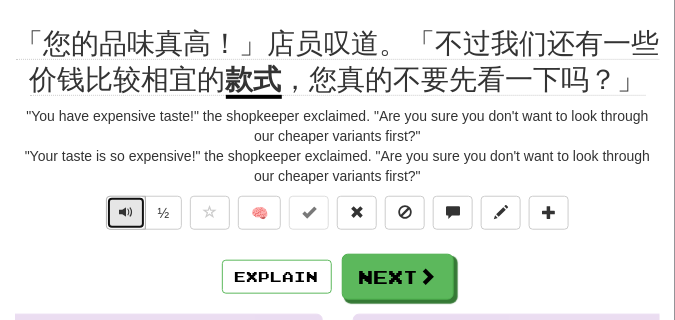 scroll, scrollTop: 150, scrollLeft: 0, axis: vertical 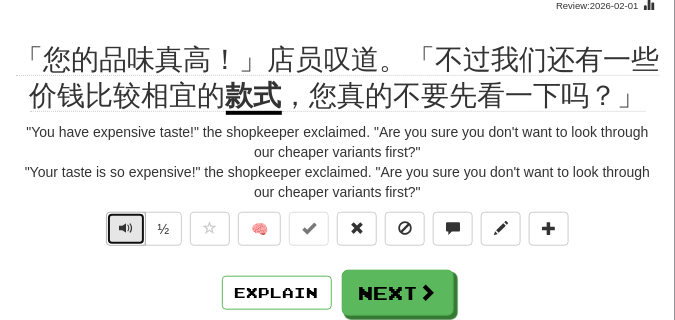 click at bounding box center (126, 228) 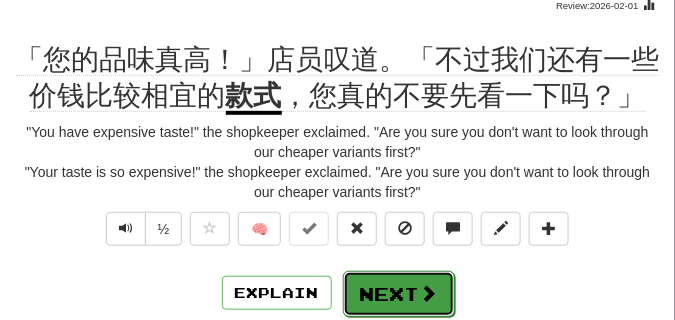 click on "Next" at bounding box center (399, 294) 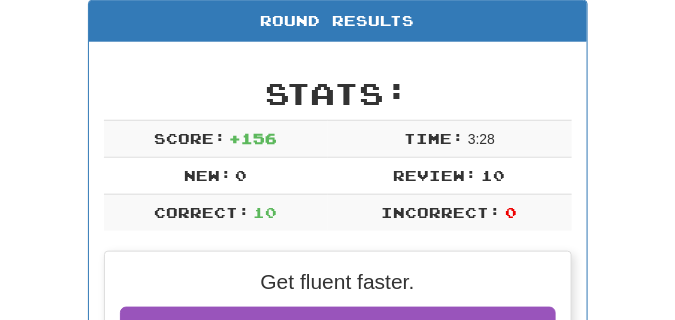scroll, scrollTop: 138, scrollLeft: 0, axis: vertical 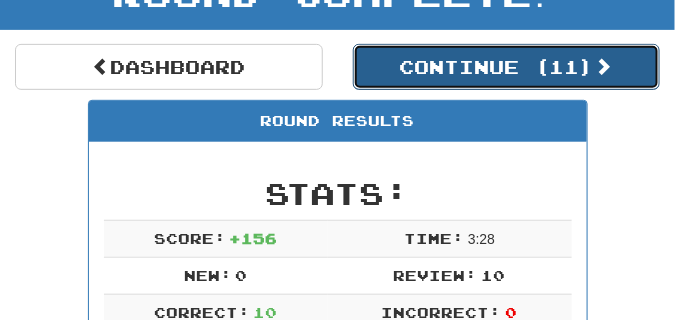 click on "Continue ( 11 )" at bounding box center [507, 67] 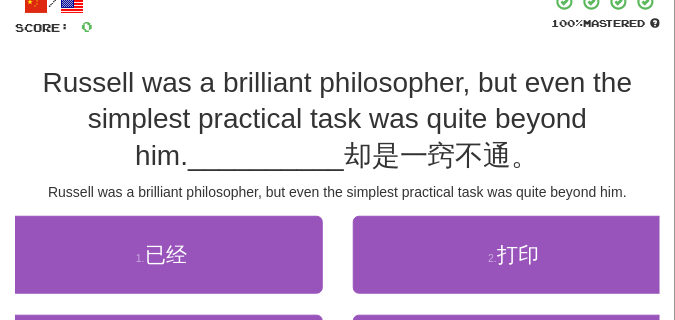 scroll, scrollTop: 138, scrollLeft: 0, axis: vertical 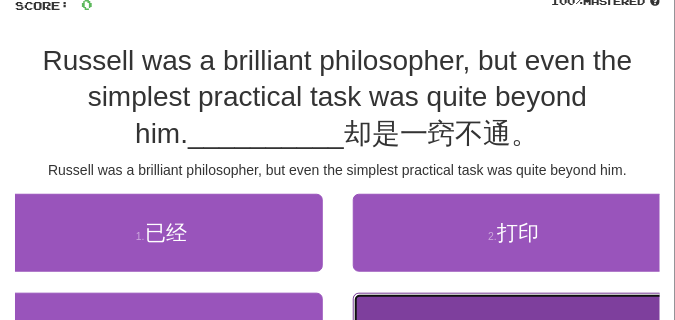click on "4 .  事务" at bounding box center (514, 332) 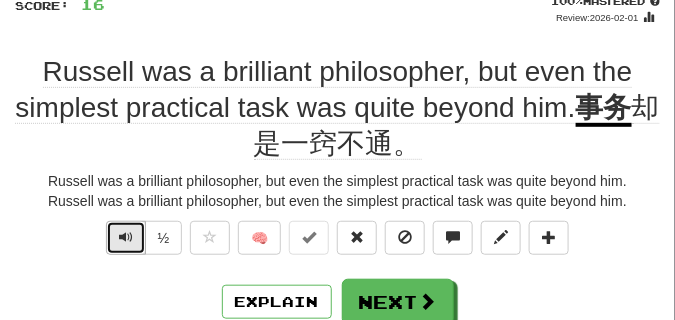 click at bounding box center [126, 237] 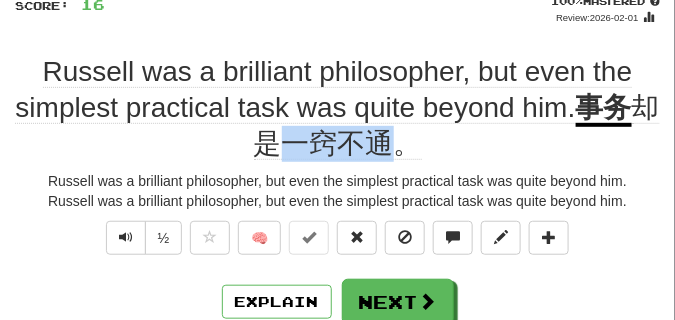 drag, startPoint x: 328, startPoint y: 105, endPoint x: 438, endPoint y: 104, distance: 110.00455 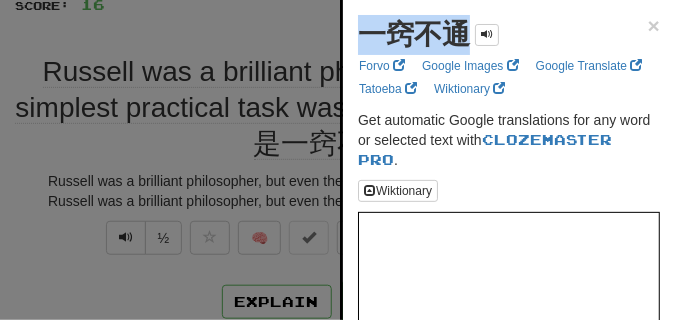 drag, startPoint x: 357, startPoint y: 35, endPoint x: 474, endPoint y: 41, distance: 117.15375 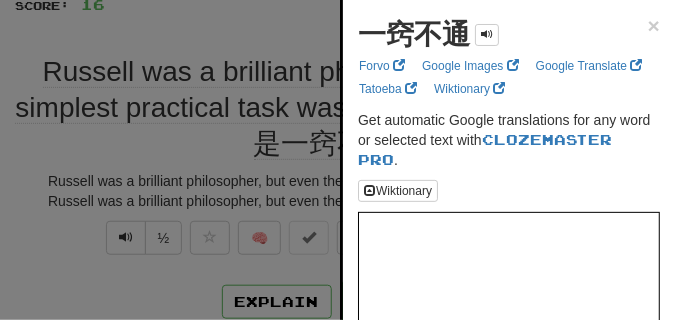 click at bounding box center (337, 160) 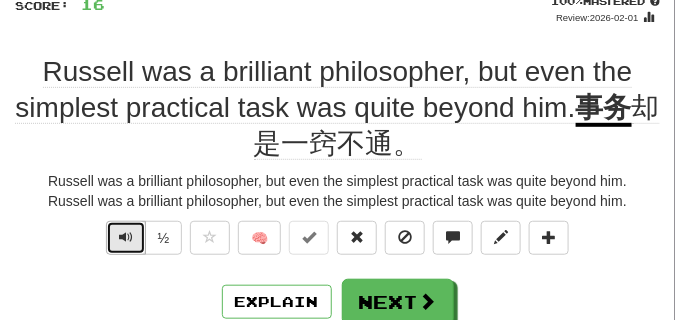 click at bounding box center (126, 237) 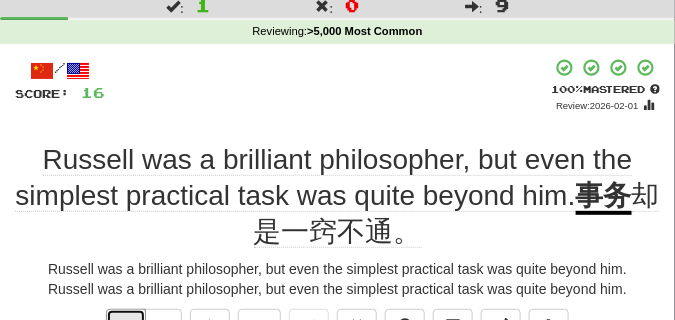scroll, scrollTop: 100, scrollLeft: 0, axis: vertical 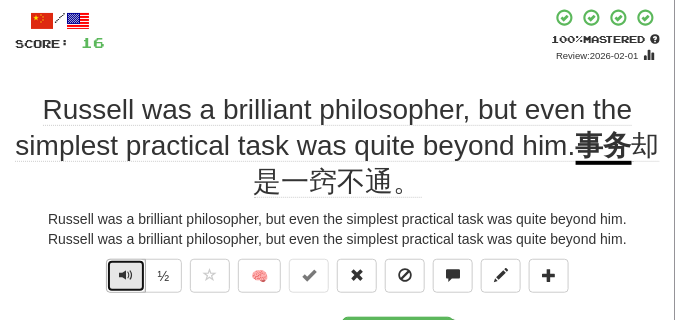 click at bounding box center (126, 275) 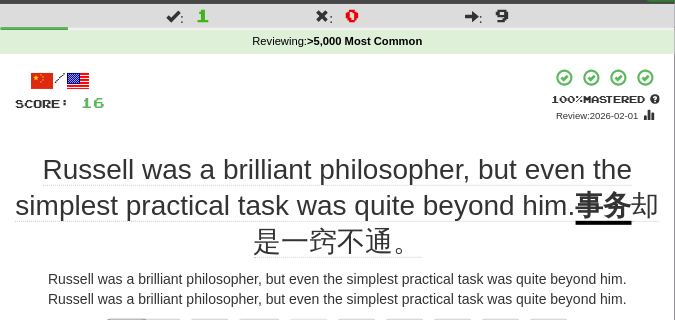 scroll, scrollTop: 100, scrollLeft: 0, axis: vertical 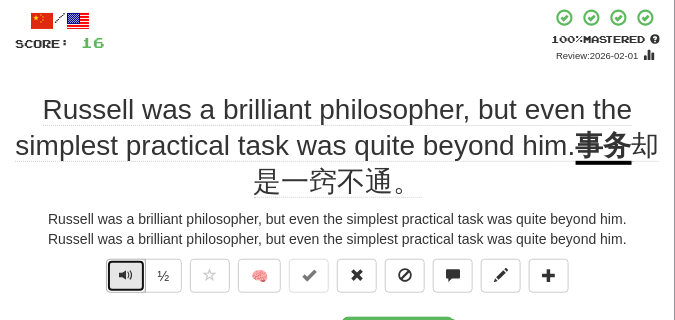 click at bounding box center [126, 275] 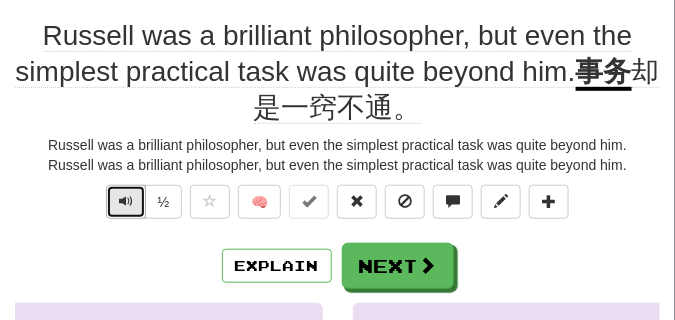 scroll, scrollTop: 200, scrollLeft: 0, axis: vertical 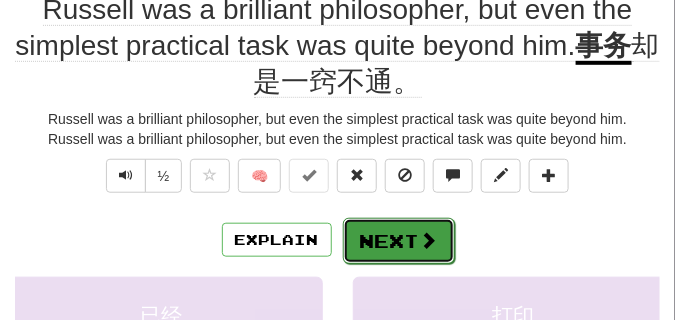 click on "Next" at bounding box center [399, 241] 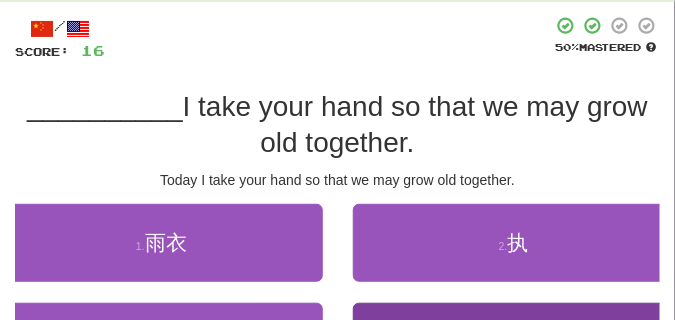 scroll, scrollTop: 90, scrollLeft: 0, axis: vertical 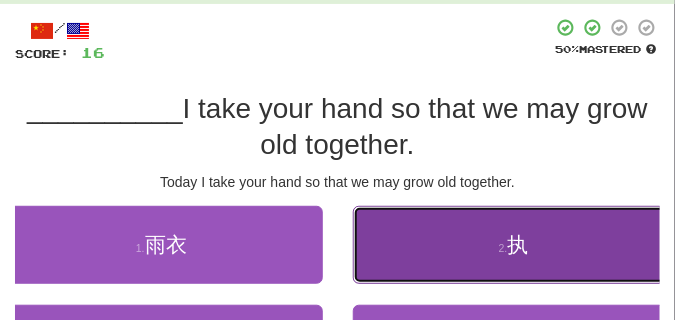 click on "2 .  执" at bounding box center (514, 245) 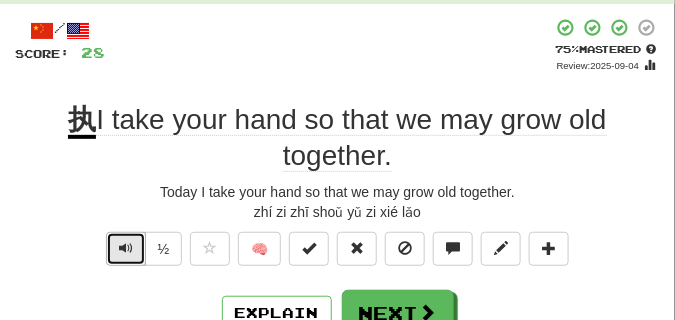click at bounding box center (126, 248) 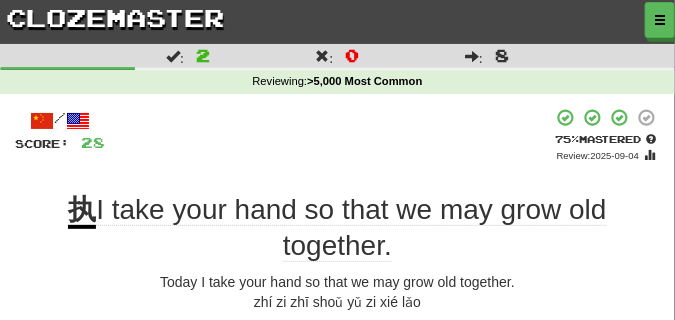 scroll, scrollTop: 50, scrollLeft: 0, axis: vertical 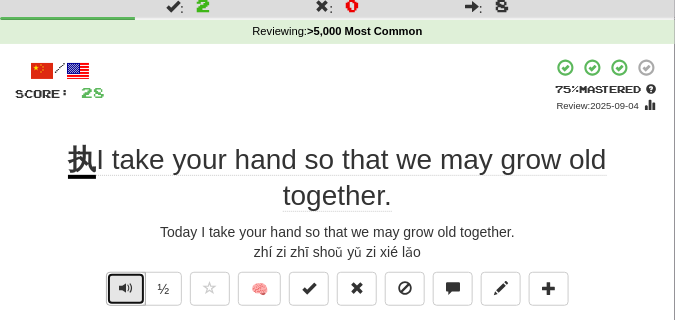 click at bounding box center (126, 289) 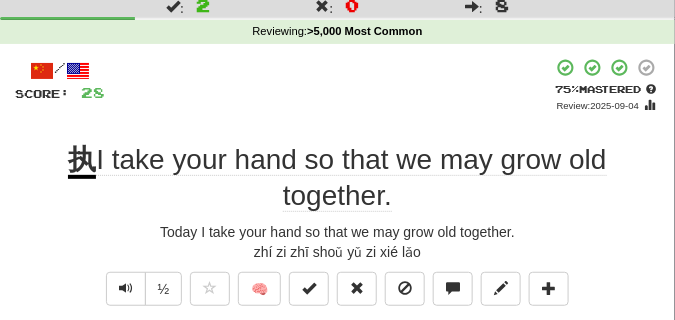 click on "Next" at bounding box center [399, 354] 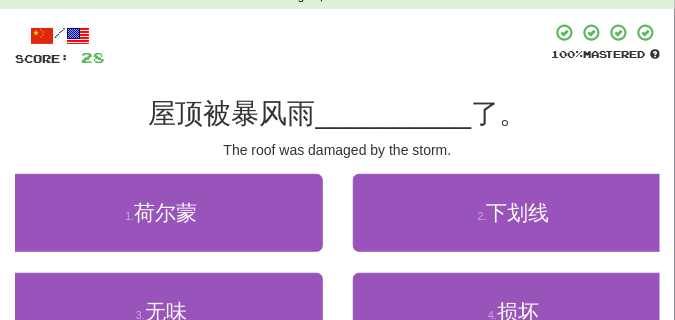 scroll, scrollTop: 100, scrollLeft: 0, axis: vertical 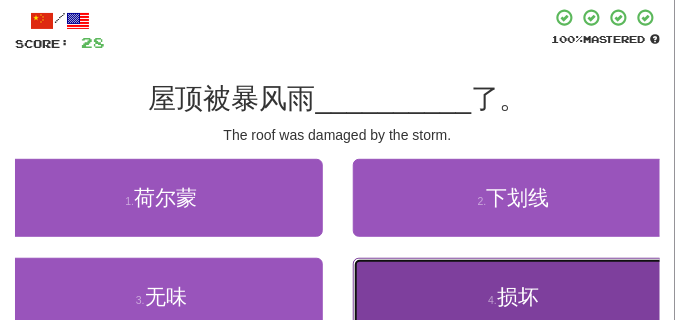 click on "4 .  损坏" at bounding box center [514, 297] 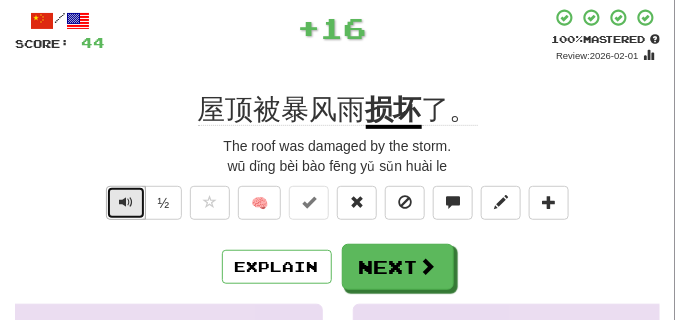 click at bounding box center [126, 202] 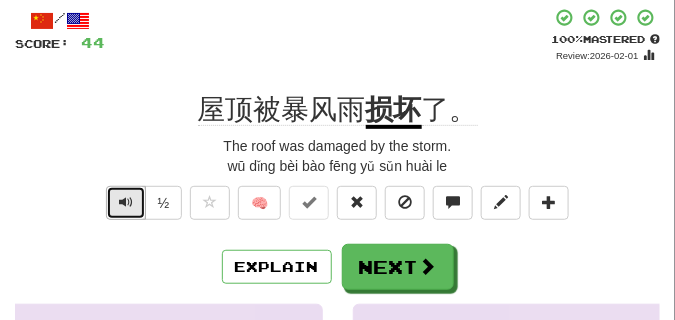 click at bounding box center [126, 202] 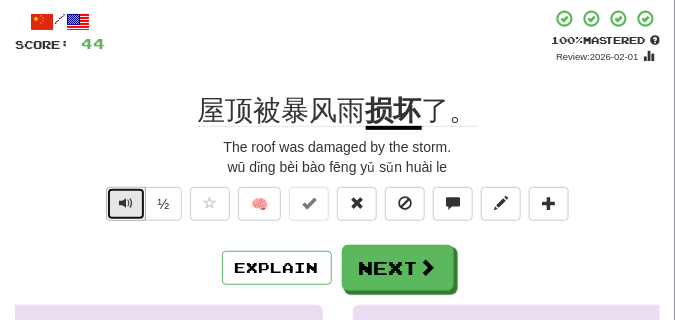 scroll, scrollTop: 100, scrollLeft: 0, axis: vertical 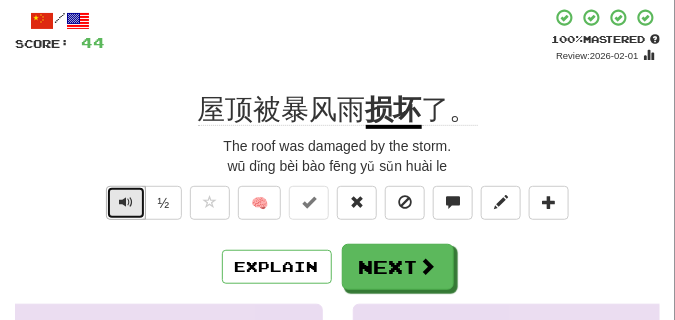click at bounding box center (126, 202) 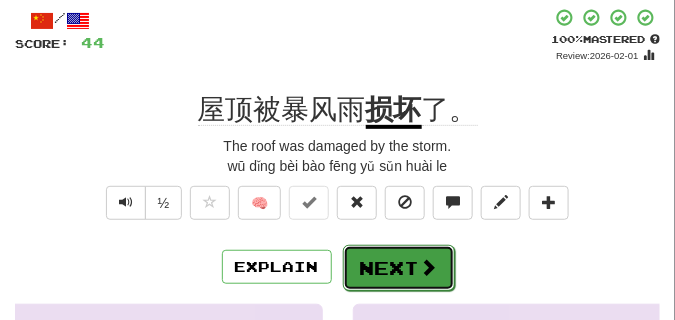 click on "Next" at bounding box center (399, 268) 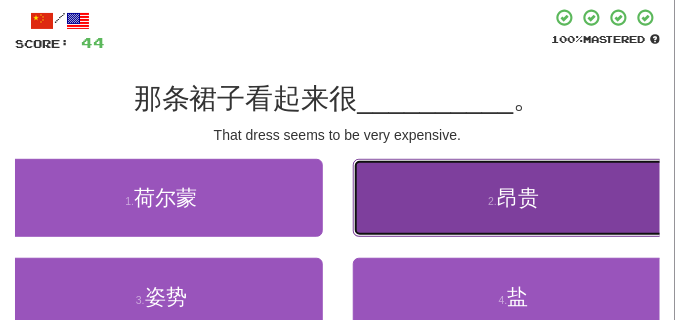 click on "2 .  昂贵" at bounding box center (514, 198) 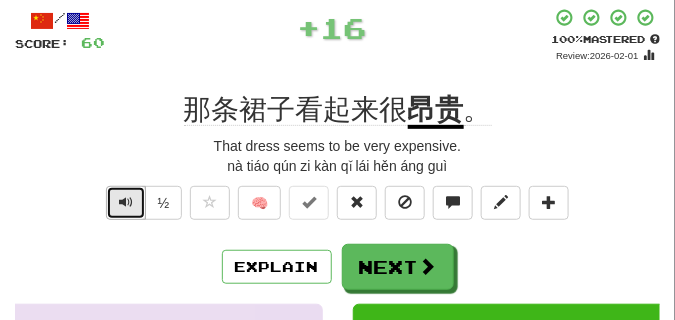 click at bounding box center [126, 203] 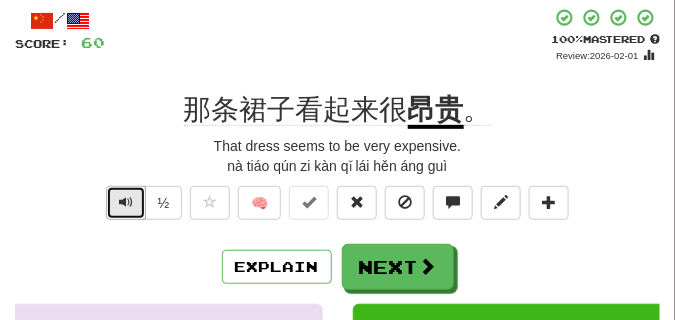 click at bounding box center [126, 203] 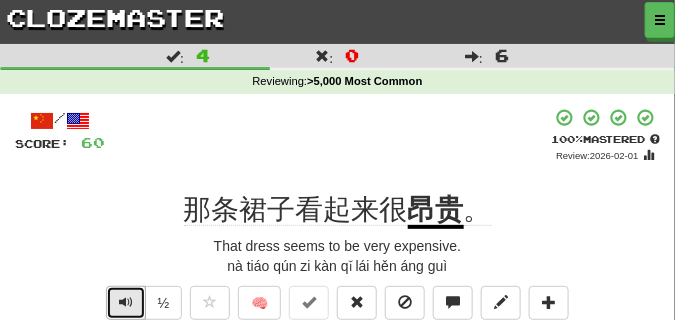 scroll, scrollTop: 100, scrollLeft: 0, axis: vertical 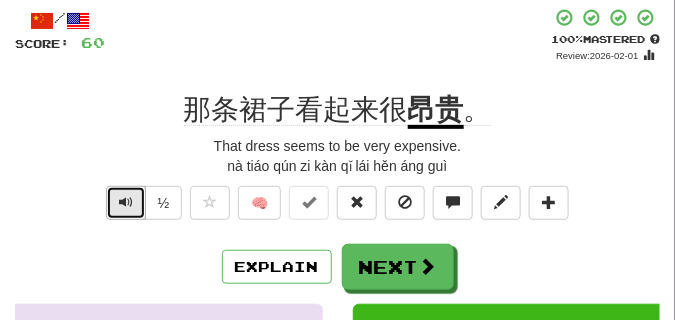click at bounding box center (126, 202) 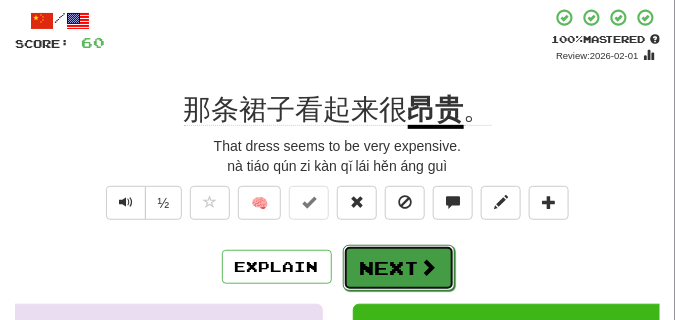 click on "Next" at bounding box center [399, 268] 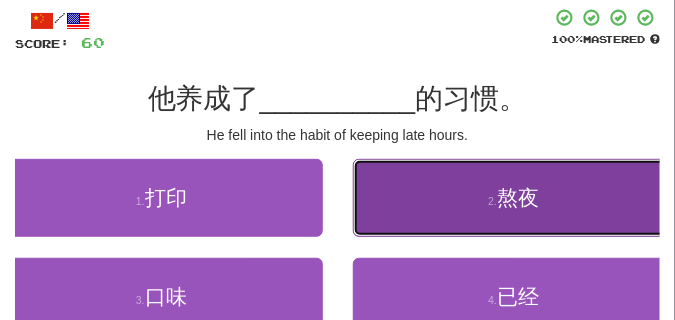 click on "2 .  熬夜" at bounding box center (514, 198) 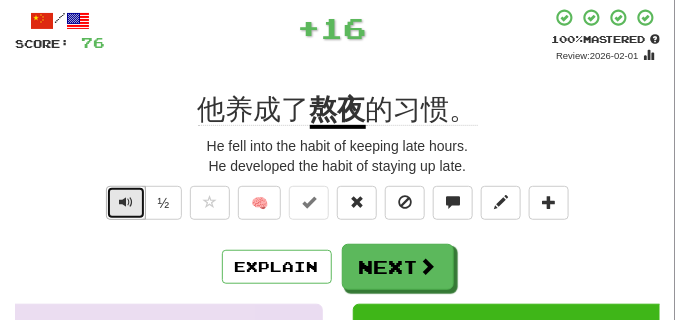 click at bounding box center [126, 202] 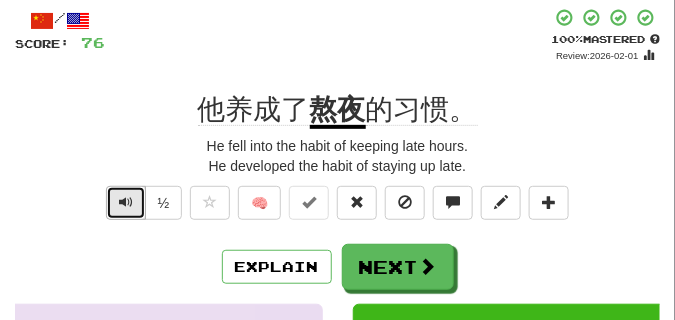 click at bounding box center [126, 202] 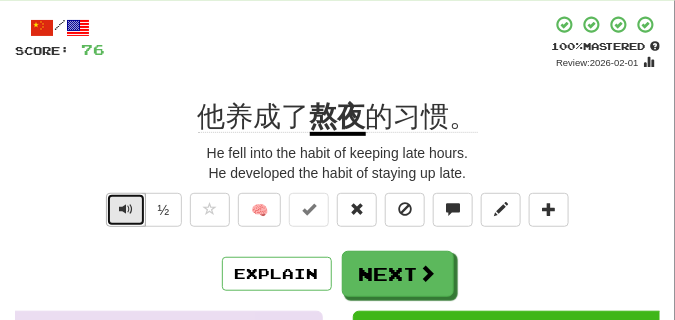 scroll, scrollTop: 100, scrollLeft: 0, axis: vertical 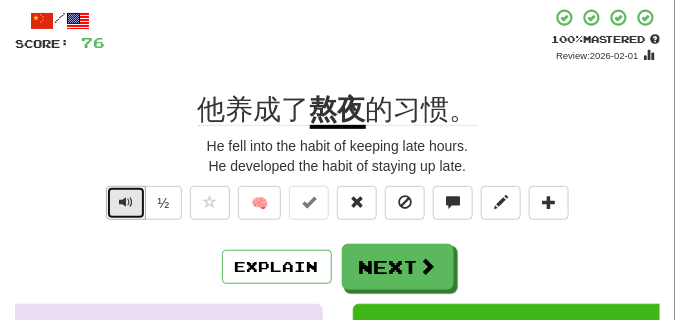 click at bounding box center (126, 202) 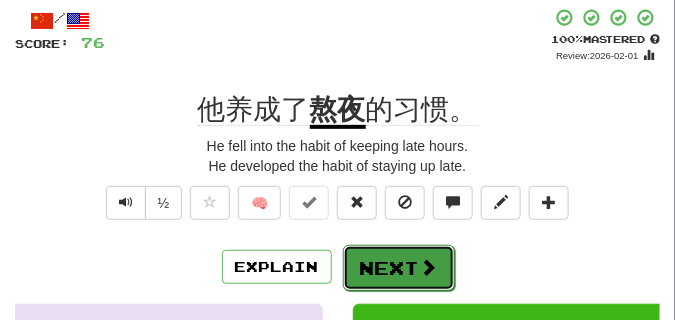 click on "Next" at bounding box center (399, 268) 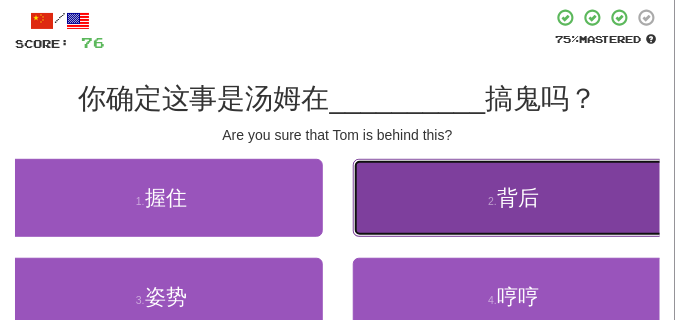 click on "背后" at bounding box center (518, 197) 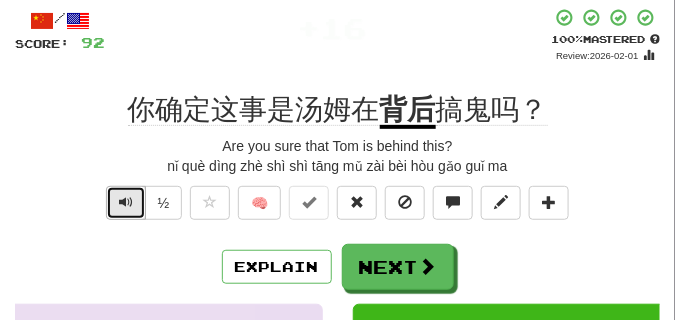 click at bounding box center [126, 203] 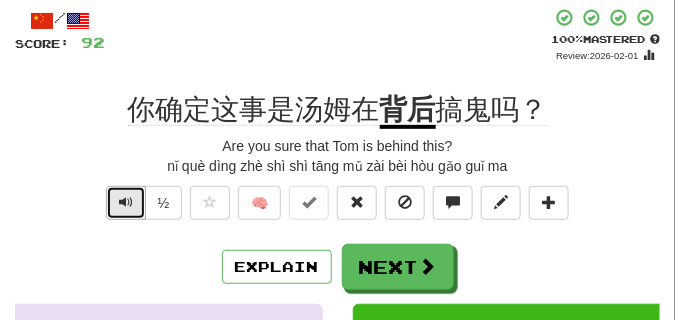 click at bounding box center [126, 203] 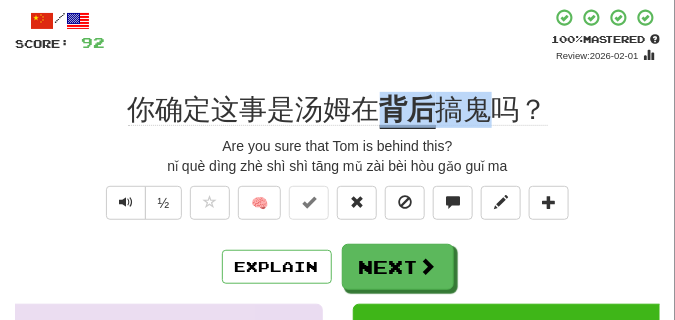 drag, startPoint x: 387, startPoint y: 98, endPoint x: 482, endPoint y: 109, distance: 95.63472 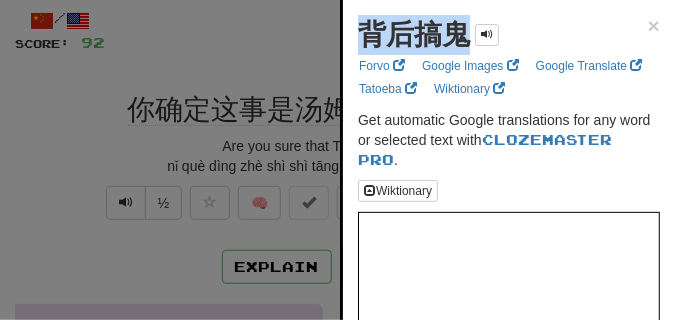drag, startPoint x: 368, startPoint y: 28, endPoint x: 461, endPoint y: 38, distance: 93.53609 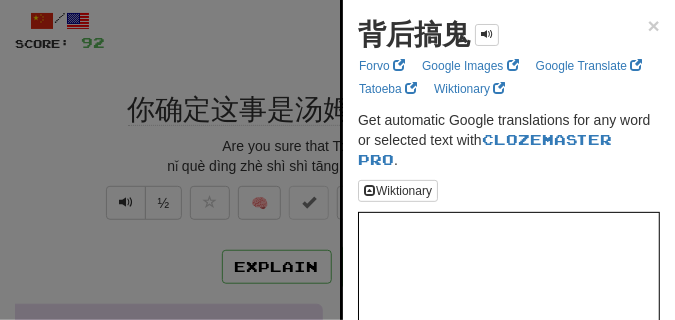 click at bounding box center [337, 160] 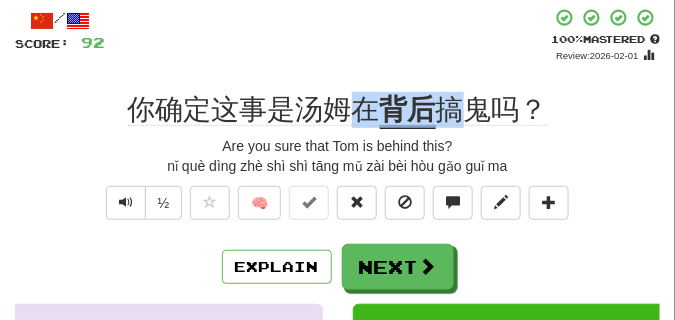 drag, startPoint x: 358, startPoint y: 111, endPoint x: 454, endPoint y: 119, distance: 96.332756 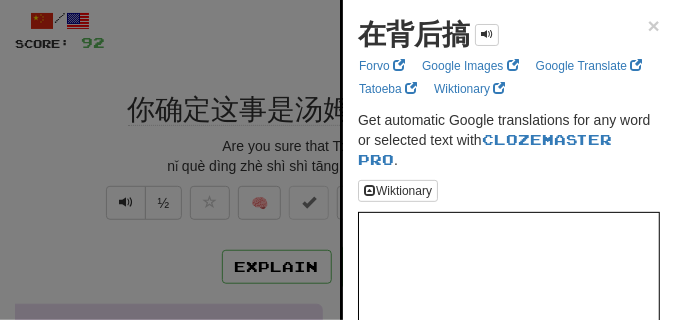 click at bounding box center [337, 160] 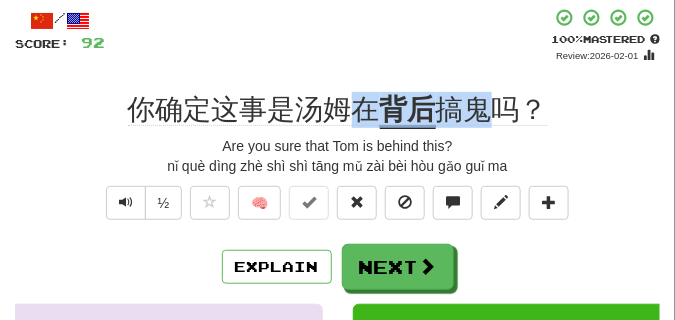 drag, startPoint x: 356, startPoint y: 112, endPoint x: 490, endPoint y: 119, distance: 134.18271 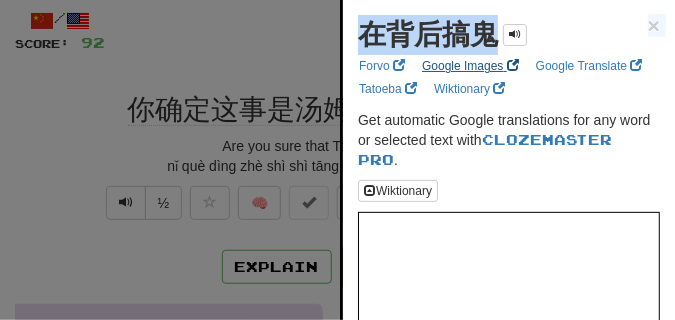 drag, startPoint x: 363, startPoint y: 48, endPoint x: 464, endPoint y: 61, distance: 101.8332 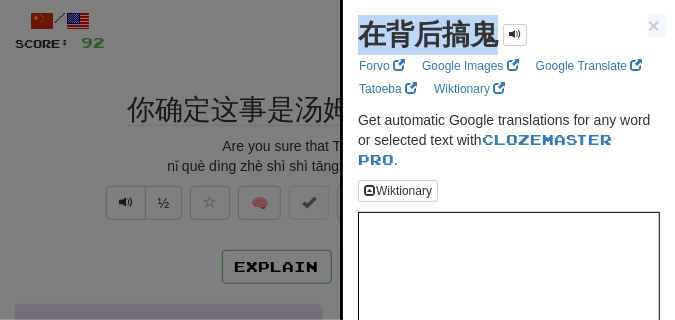 copy on "在背后搞鬼 × Forvo   Google Images   Google Translate   Tatoeba   Wiktionary" 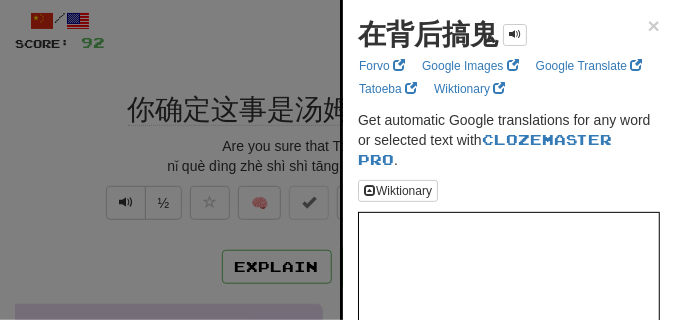 click at bounding box center (337, 160) 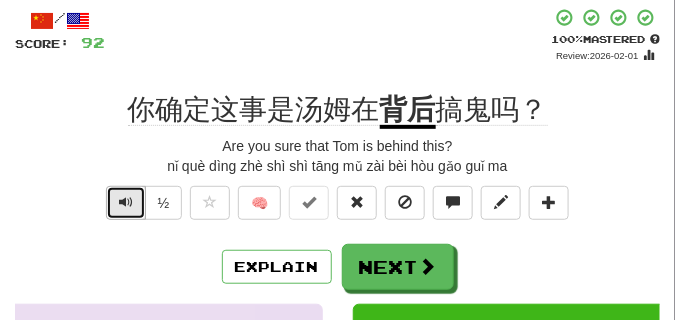 click at bounding box center [126, 202] 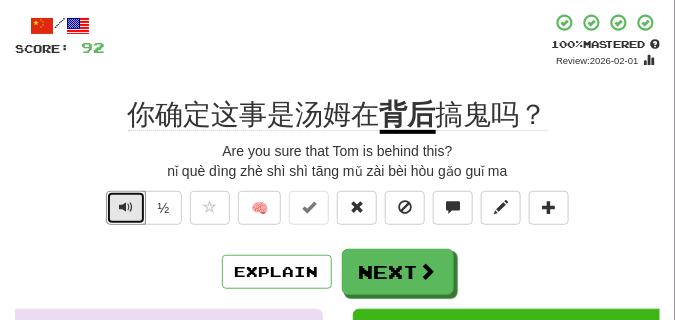 scroll, scrollTop: 150, scrollLeft: 0, axis: vertical 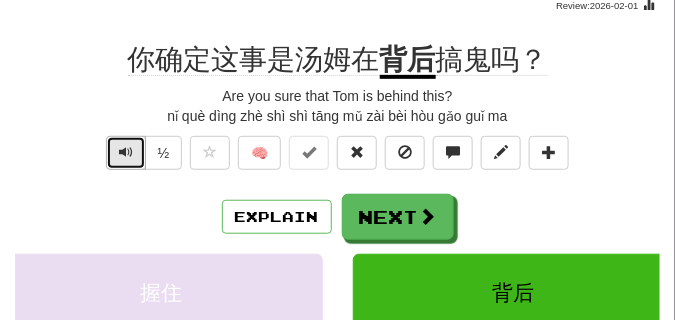 click at bounding box center [126, 153] 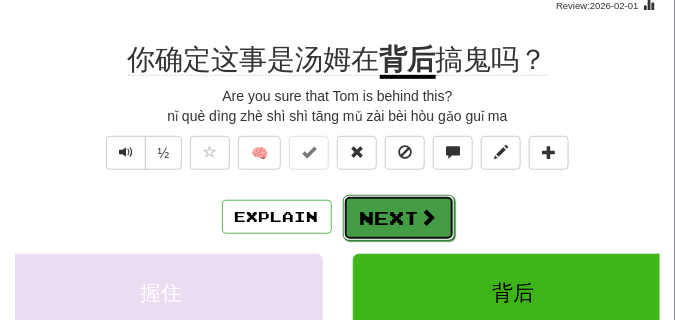 click on "Next" at bounding box center [399, 218] 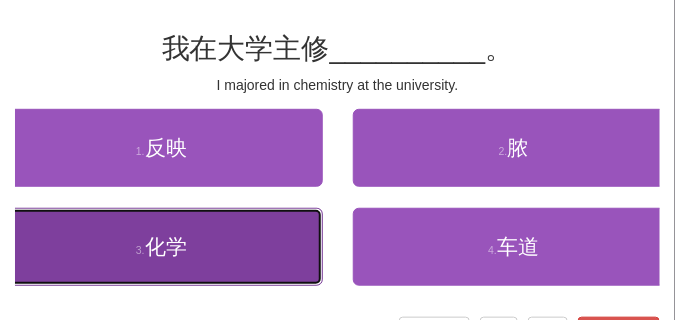 click on "3 .  化学" at bounding box center (161, 247) 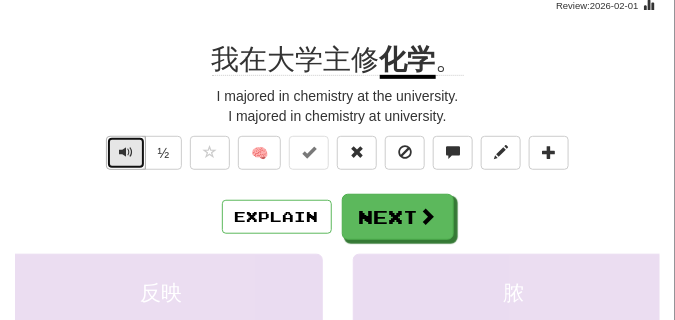 click at bounding box center (126, 152) 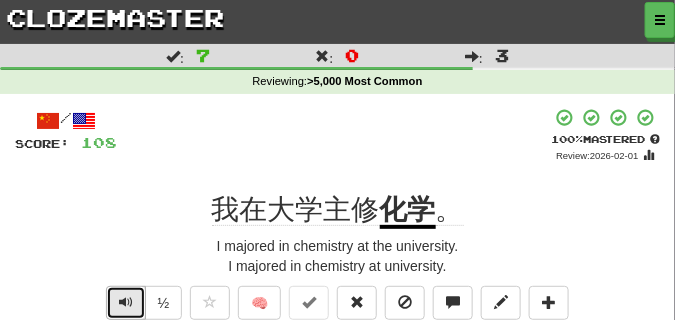 scroll, scrollTop: 50, scrollLeft: 0, axis: vertical 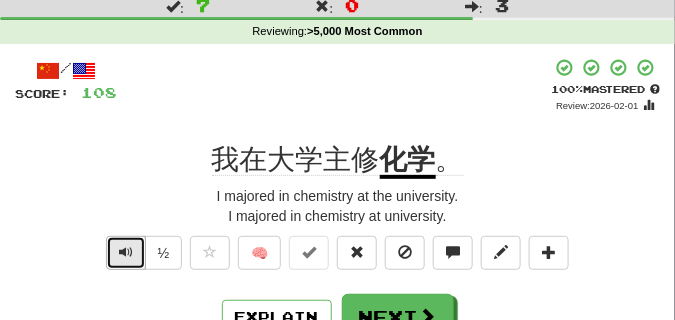 click at bounding box center [126, 253] 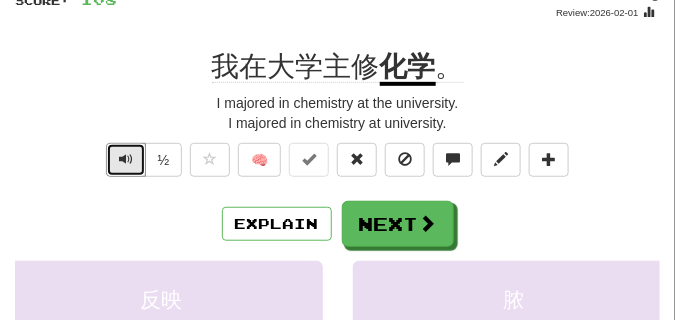 scroll, scrollTop: 150, scrollLeft: 0, axis: vertical 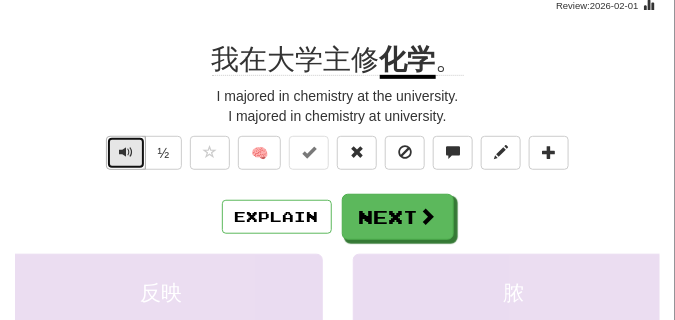 click at bounding box center (126, 152) 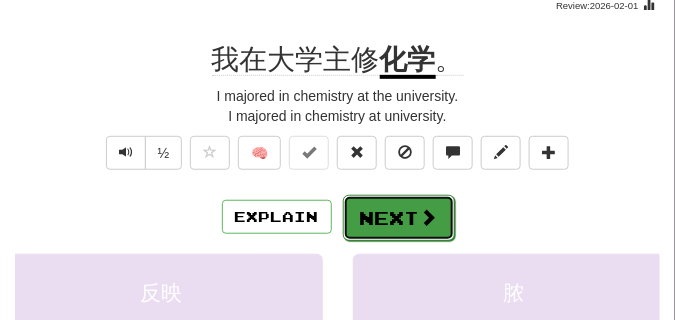 click on "Next" at bounding box center (399, 218) 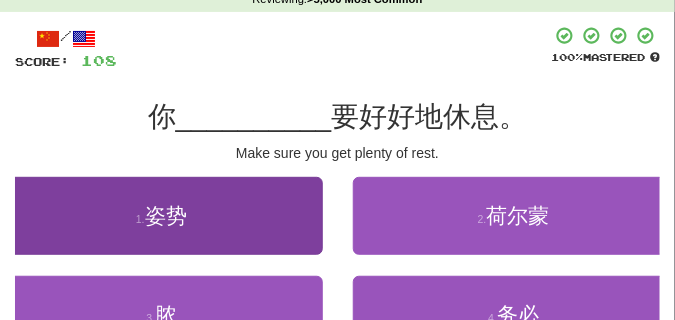 scroll, scrollTop: 100, scrollLeft: 0, axis: vertical 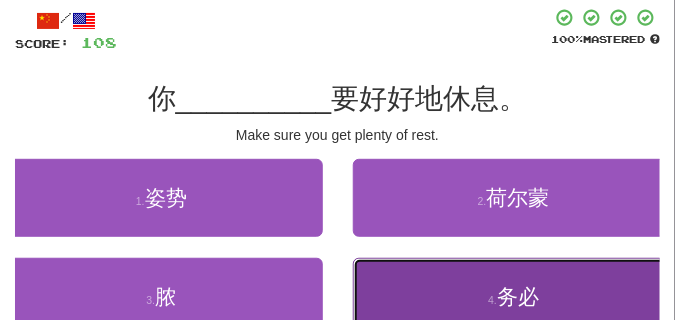 click on "4 .  务必" at bounding box center [514, 297] 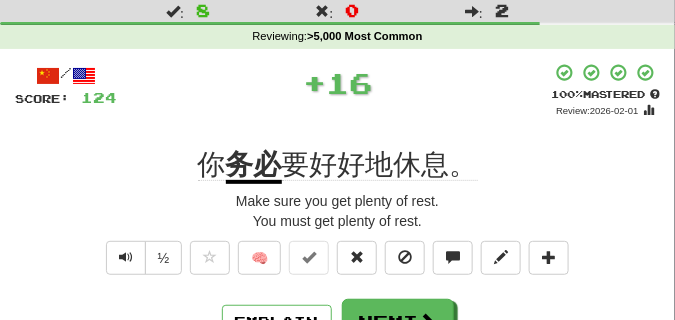 scroll, scrollTop: 100, scrollLeft: 0, axis: vertical 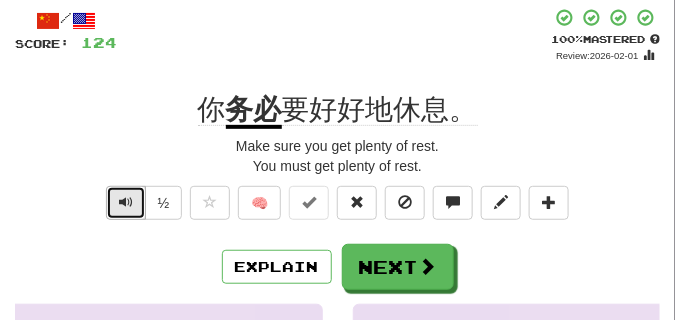 click at bounding box center [126, 203] 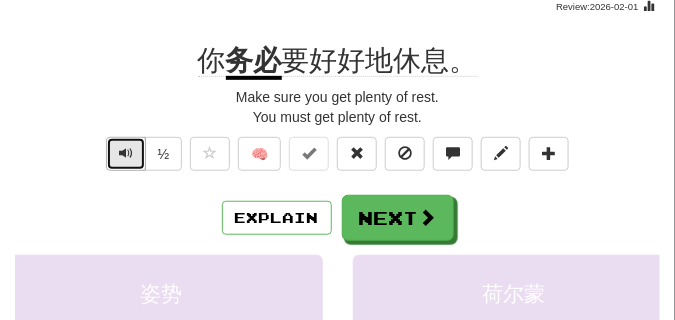 scroll, scrollTop: 150, scrollLeft: 0, axis: vertical 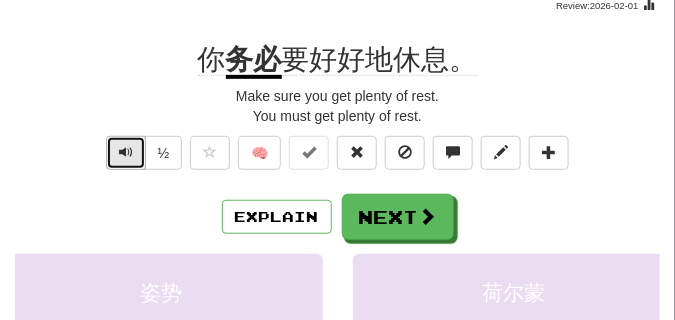 click at bounding box center [126, 152] 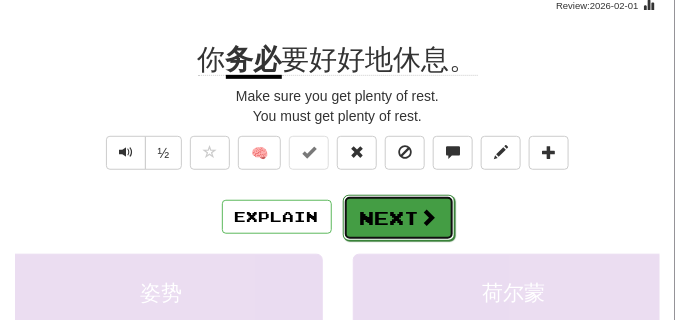 click on "Next" at bounding box center (399, 218) 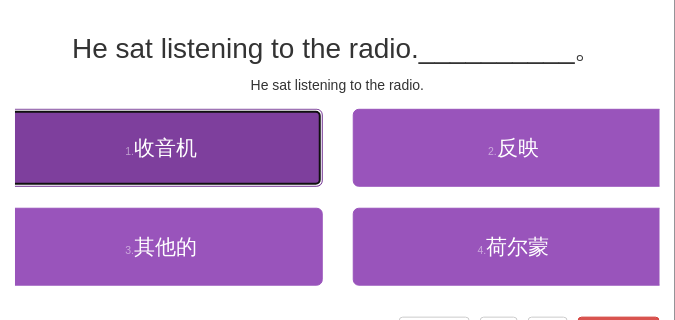 click on "收音机" at bounding box center [165, 147] 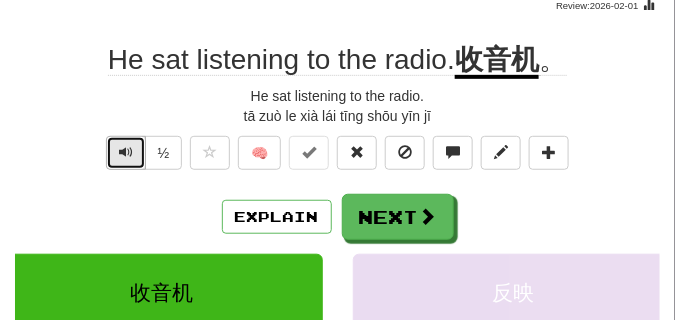 click at bounding box center (126, 152) 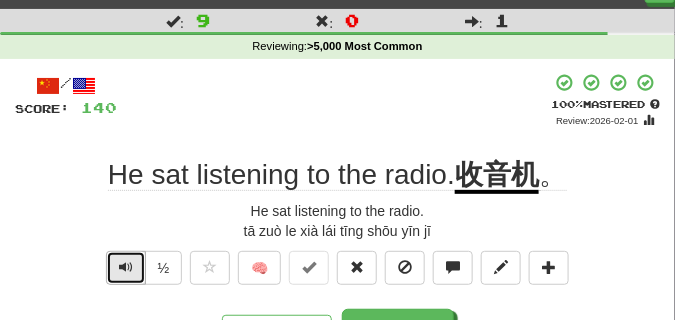 scroll, scrollTop: 100, scrollLeft: 0, axis: vertical 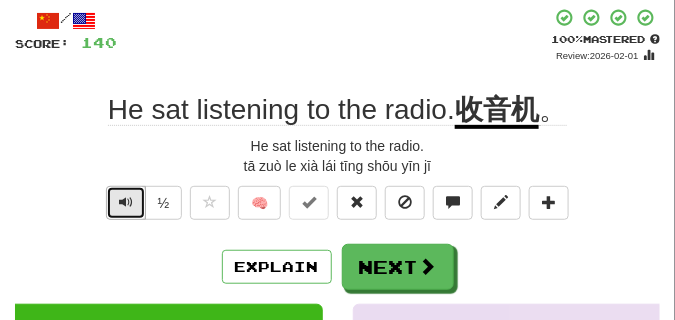 click at bounding box center (126, 203) 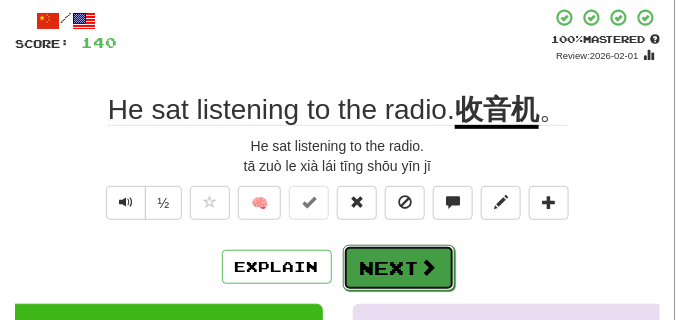 click on "Next" at bounding box center (399, 268) 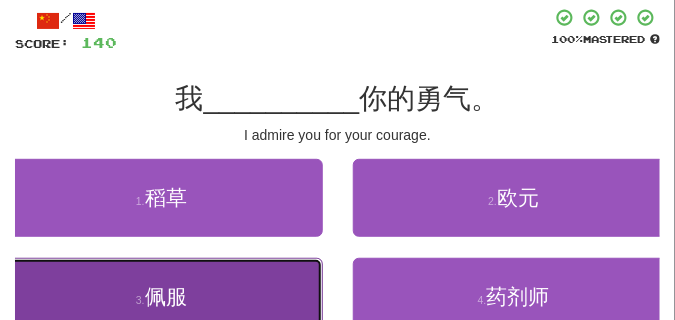 click on "3 .  佩服" at bounding box center [161, 297] 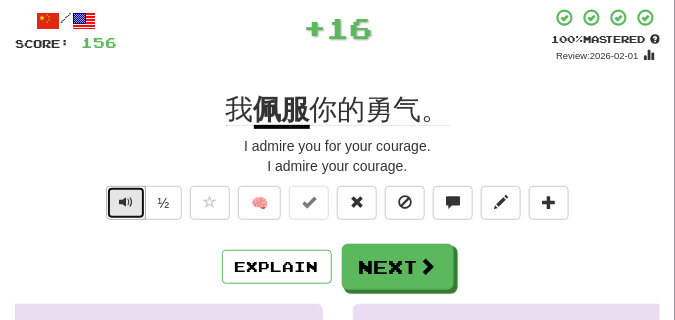 click at bounding box center [126, 202] 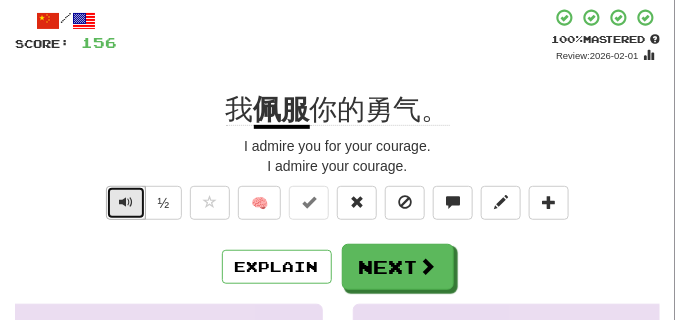 click at bounding box center [126, 202] 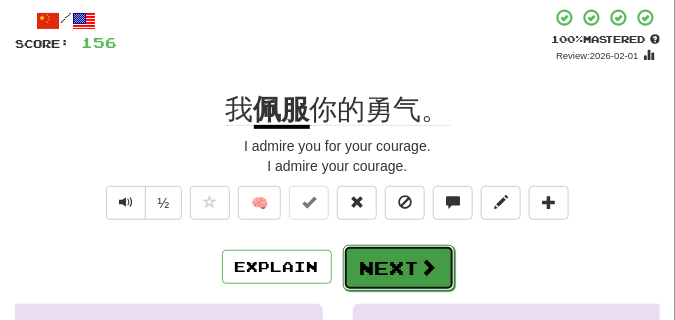 click on "Next" at bounding box center (399, 268) 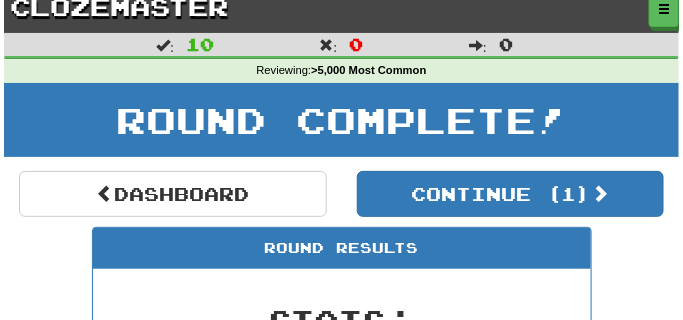 scroll, scrollTop: 0, scrollLeft: 0, axis: both 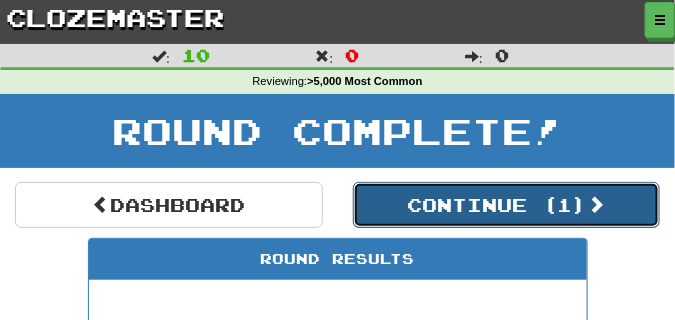 click on "Continue ( 1 )" at bounding box center (507, 205) 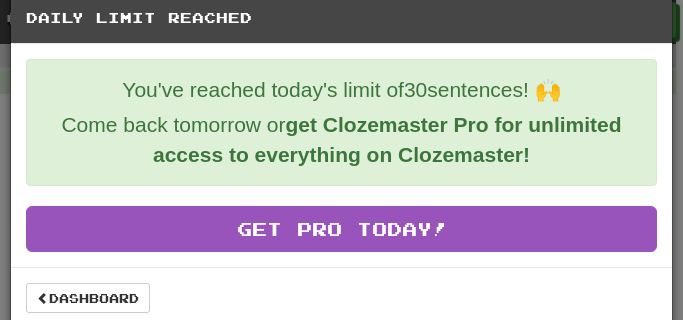 scroll, scrollTop: 36, scrollLeft: 0, axis: vertical 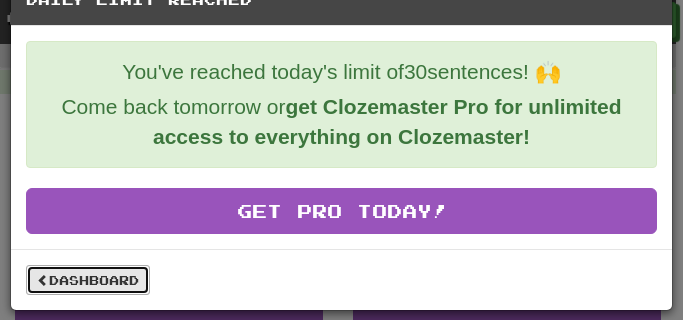 click on "Dashboard" at bounding box center [88, 280] 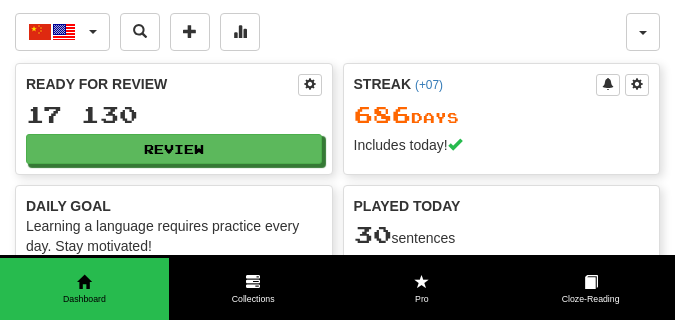 scroll, scrollTop: 0, scrollLeft: 0, axis: both 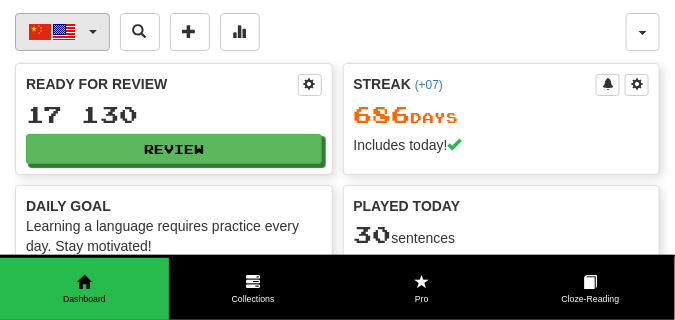 click on "中文  /  English" at bounding box center [62, 32] 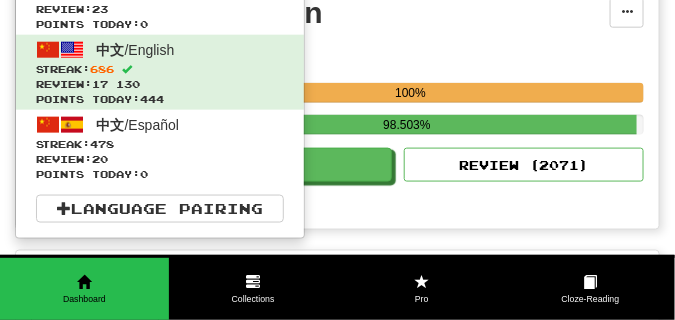 scroll, scrollTop: 400, scrollLeft: 0, axis: vertical 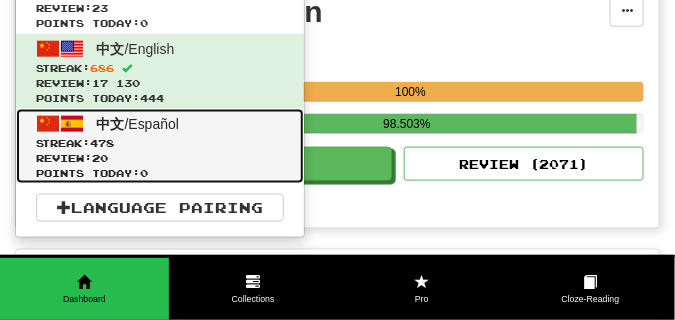 click on "Review:  20" at bounding box center (160, 158) 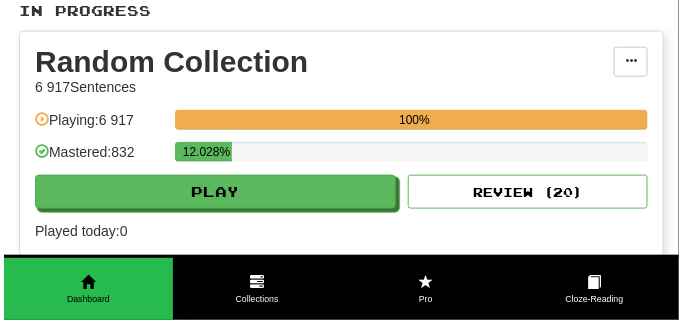 scroll, scrollTop: 450, scrollLeft: 0, axis: vertical 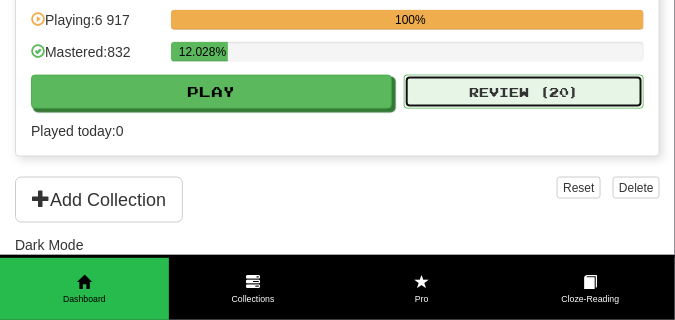click on "Review ( 20 )" at bounding box center [524, 92] 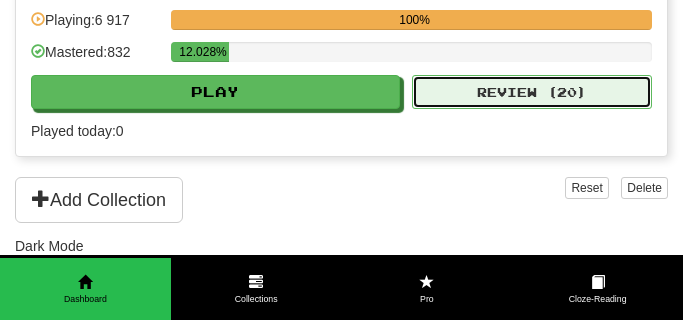 select on "**" 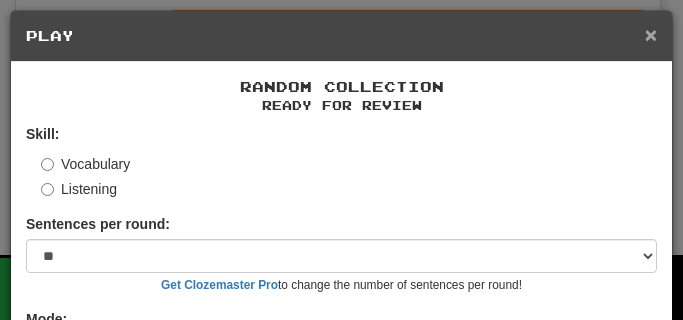click on "×" at bounding box center [651, 34] 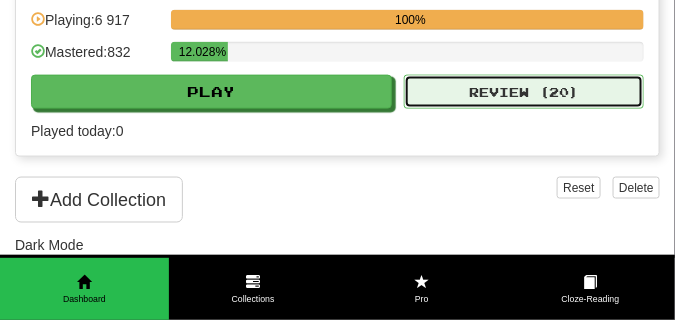 click on "Review ( 20 )" at bounding box center [524, 92] 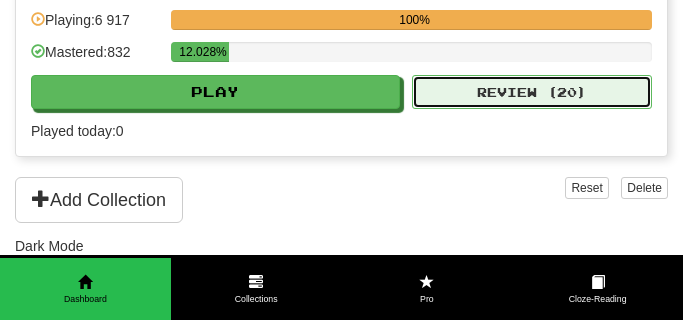 select on "**" 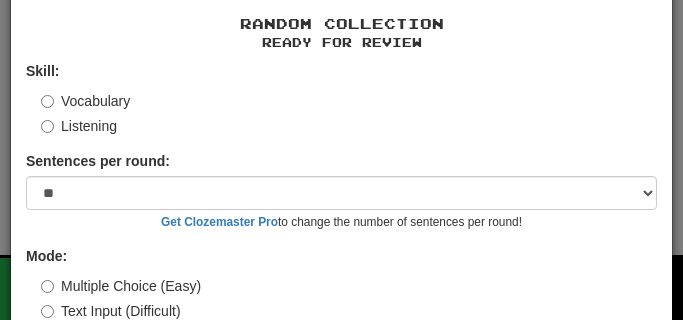 scroll, scrollTop: 161, scrollLeft: 0, axis: vertical 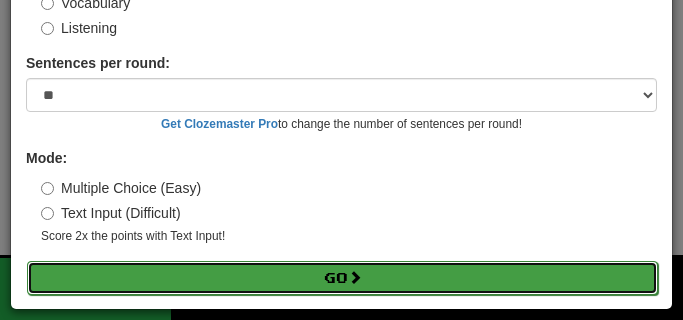 click on "Go" at bounding box center (342, 278) 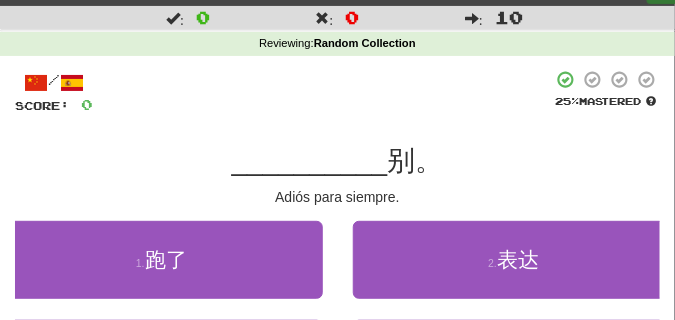 scroll, scrollTop: 100, scrollLeft: 0, axis: vertical 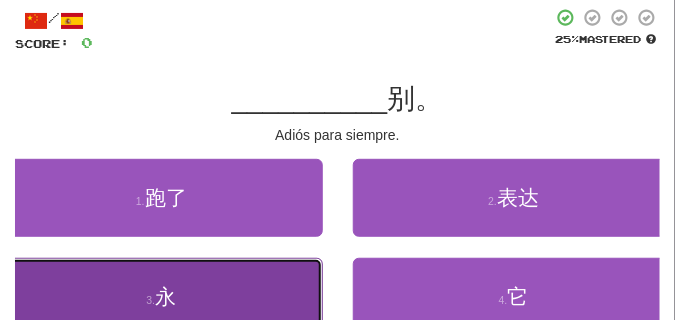click on "3 .  永" at bounding box center (161, 297) 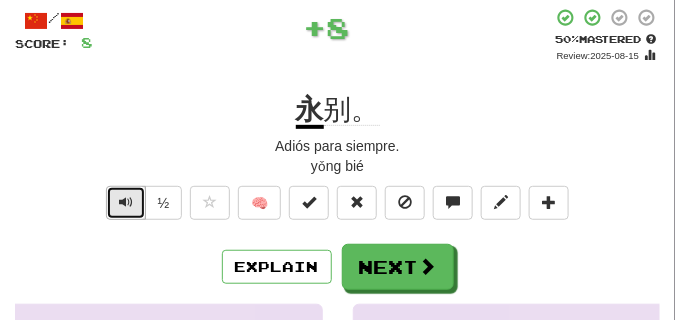 click at bounding box center [126, 202] 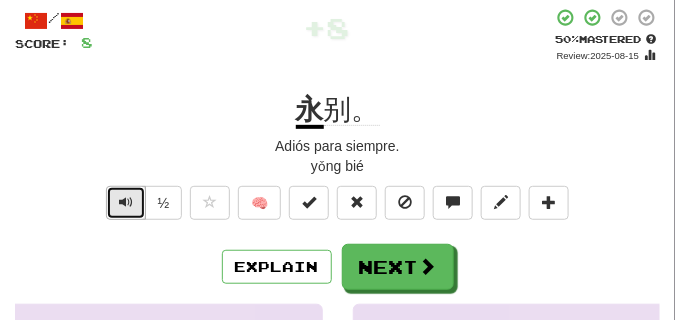 click at bounding box center [126, 202] 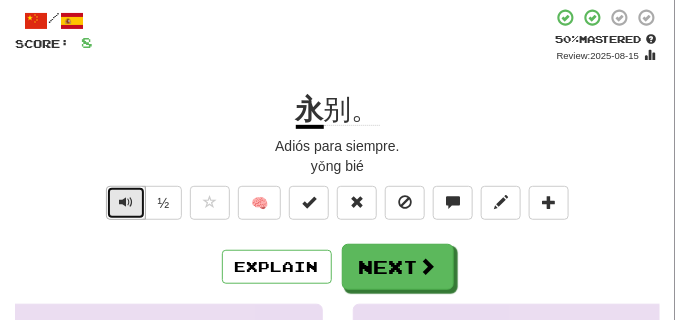 click at bounding box center [126, 202] 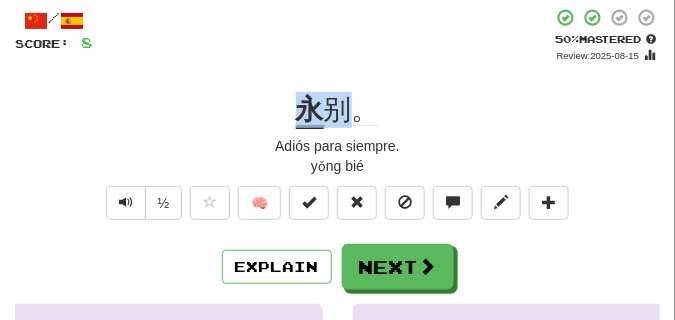 drag, startPoint x: 292, startPoint y: 102, endPoint x: 348, endPoint y: 103, distance: 56.008926 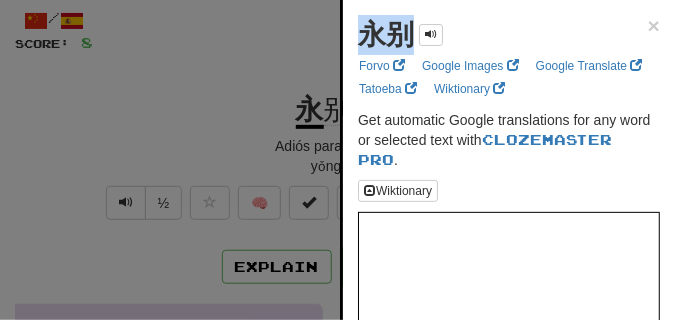 drag, startPoint x: 347, startPoint y: 35, endPoint x: 405, endPoint y: 39, distance: 58.137768 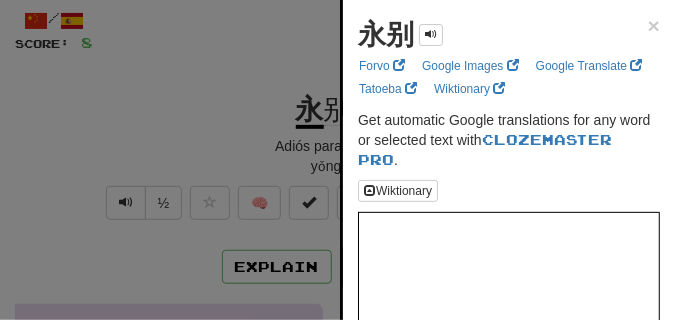 click at bounding box center [337, 160] 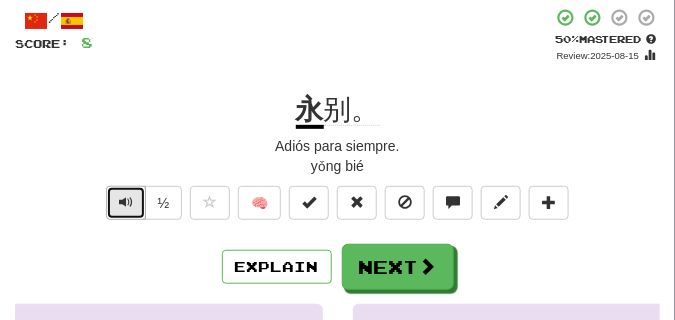 click at bounding box center [126, 202] 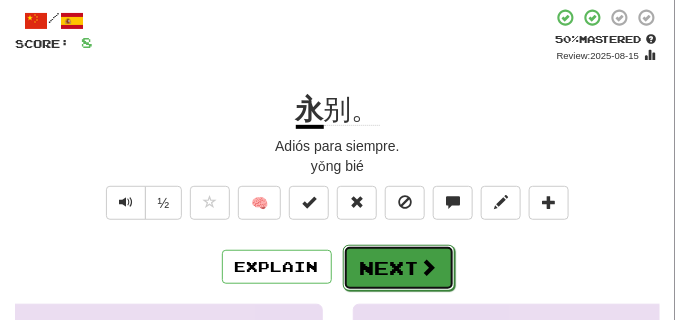 click on "Next" at bounding box center (399, 268) 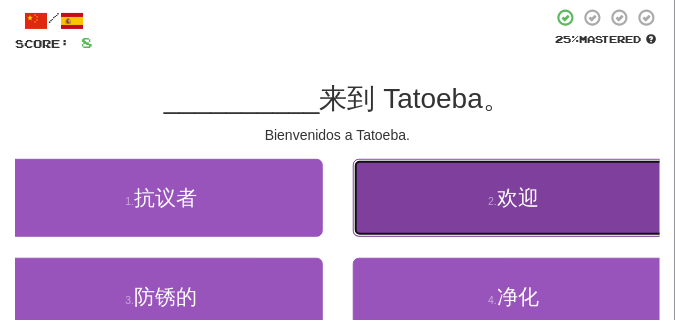 click on "2 .  欢迎" at bounding box center (514, 198) 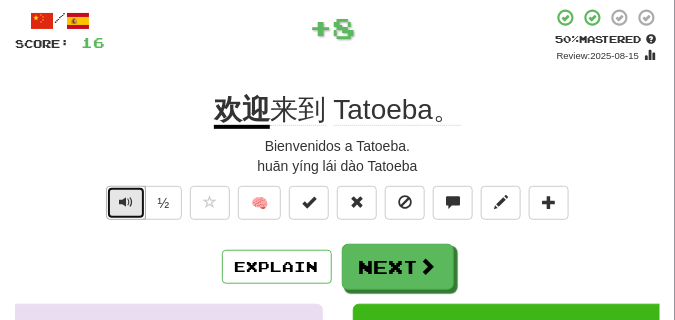click at bounding box center [126, 202] 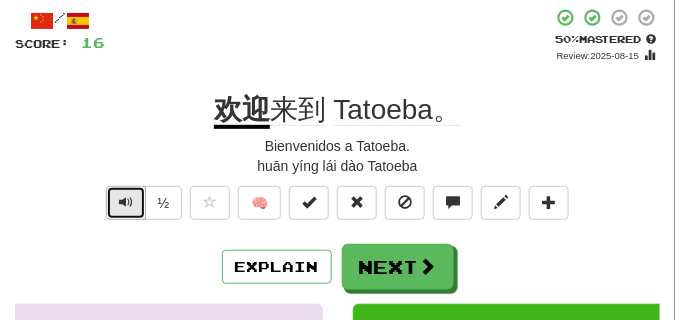 click at bounding box center [126, 202] 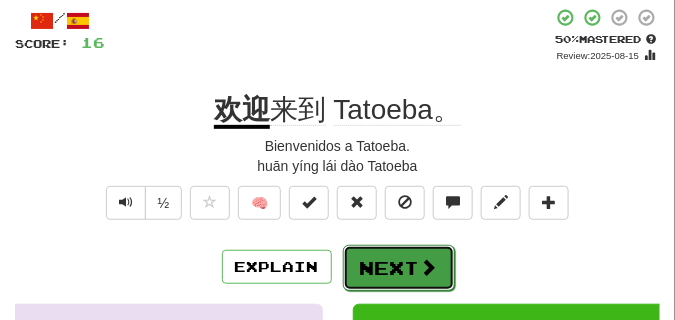 click on "Next" at bounding box center (399, 268) 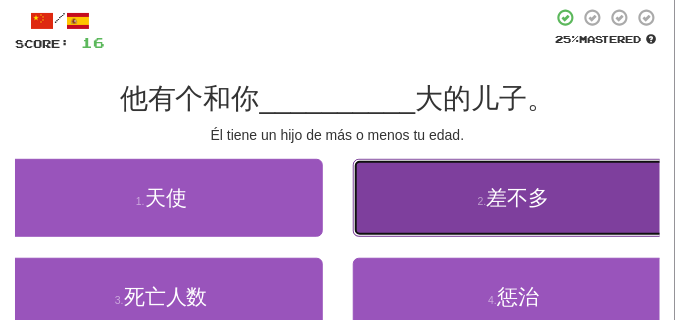 click on "2 .  差不多" at bounding box center [514, 198] 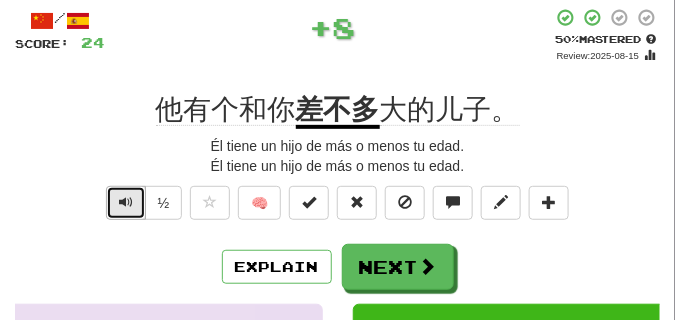 click at bounding box center (126, 202) 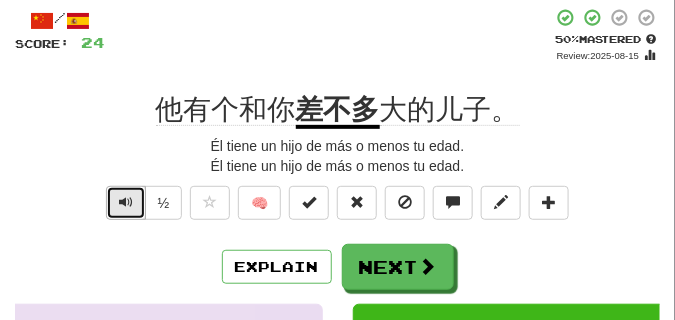click at bounding box center (126, 202) 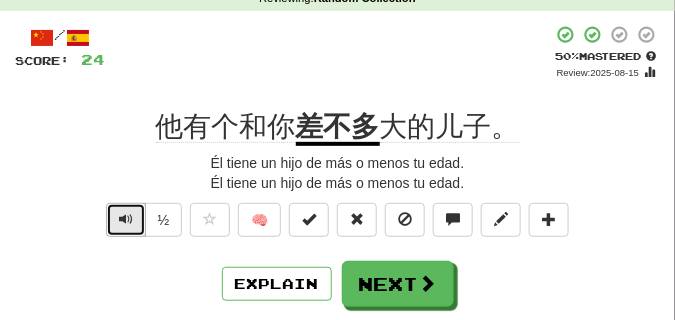 scroll, scrollTop: 100, scrollLeft: 0, axis: vertical 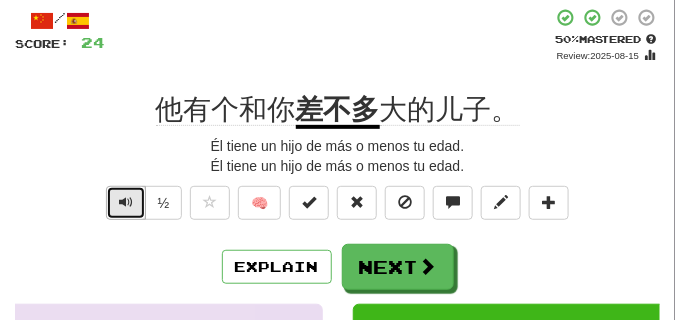 click at bounding box center (126, 202) 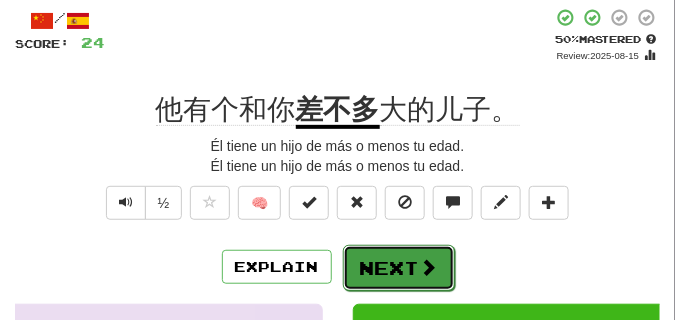 click on "Next" at bounding box center [399, 268] 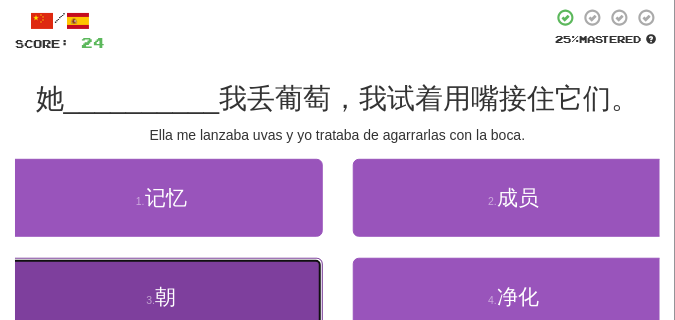 click on "3 .  朝" at bounding box center (161, 297) 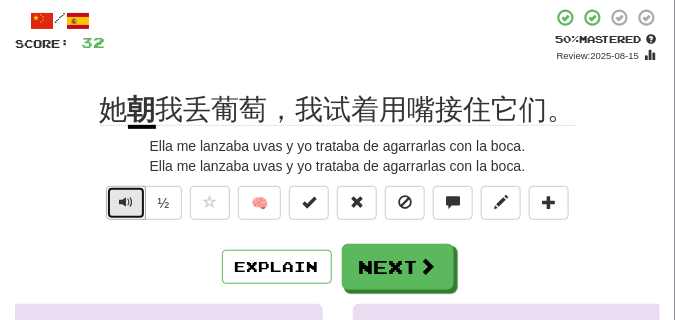 click at bounding box center (126, 202) 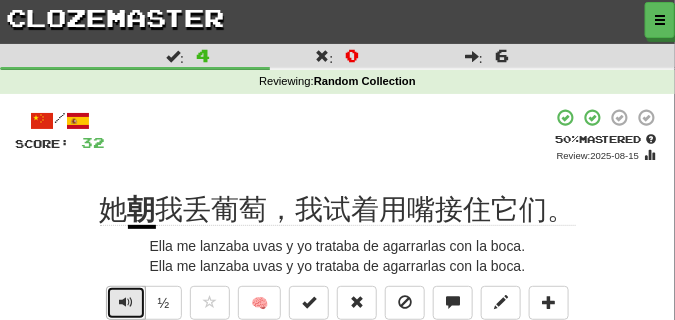 scroll, scrollTop: 100, scrollLeft: 0, axis: vertical 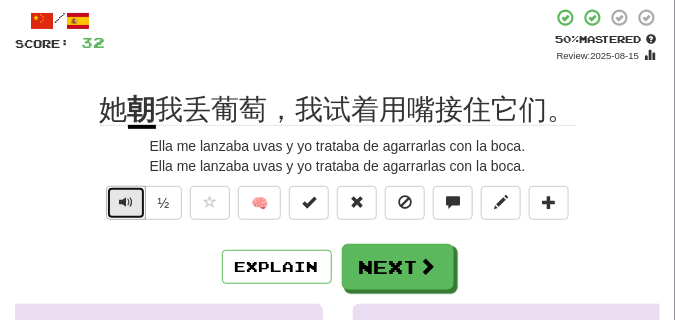 click at bounding box center [126, 202] 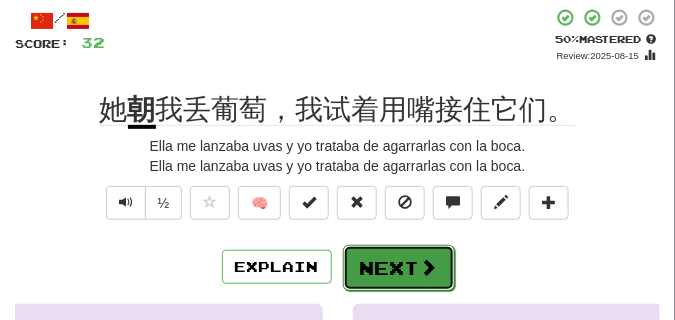 click on "Next" at bounding box center [399, 268] 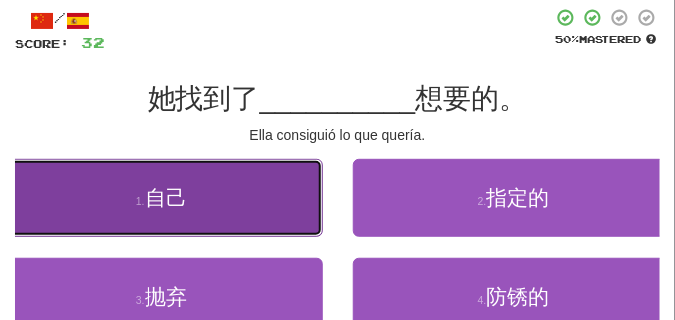 click on "自己" at bounding box center (166, 197) 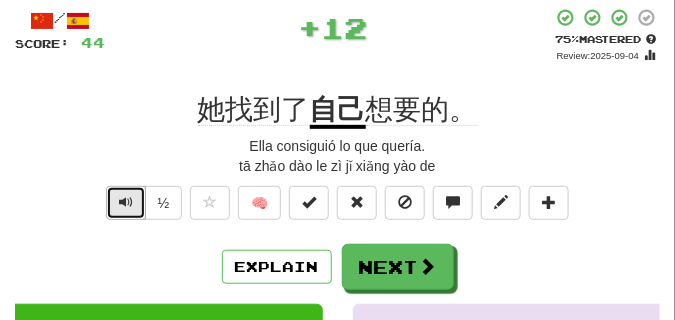 click at bounding box center [126, 202] 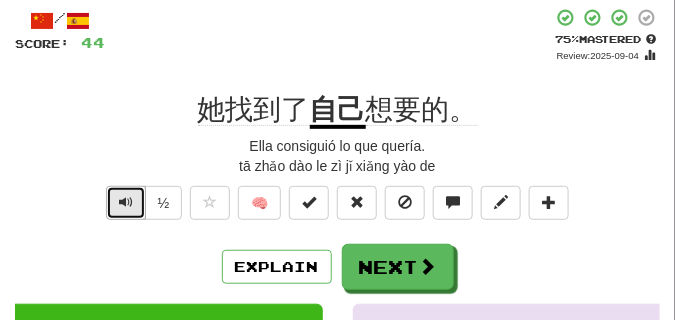 click at bounding box center [126, 202] 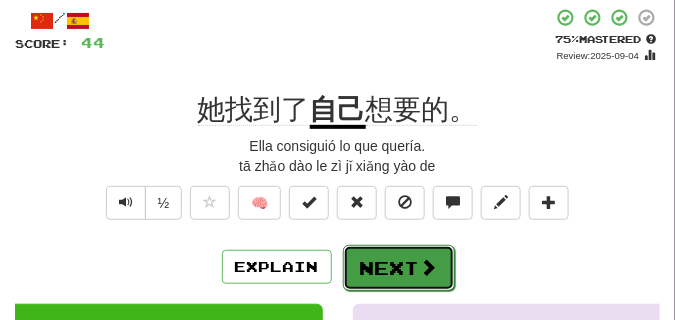 click on "Next" at bounding box center (399, 268) 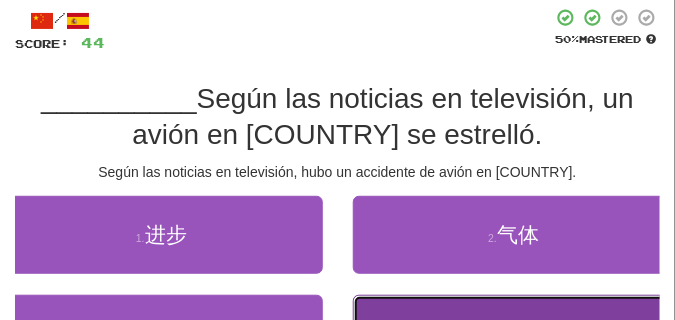 click on "4 .  根据" at bounding box center [514, 334] 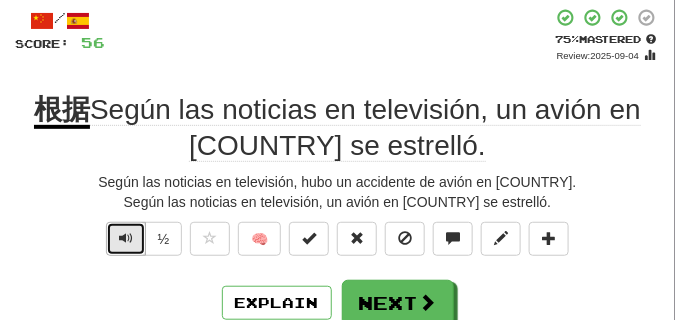 click at bounding box center (126, 239) 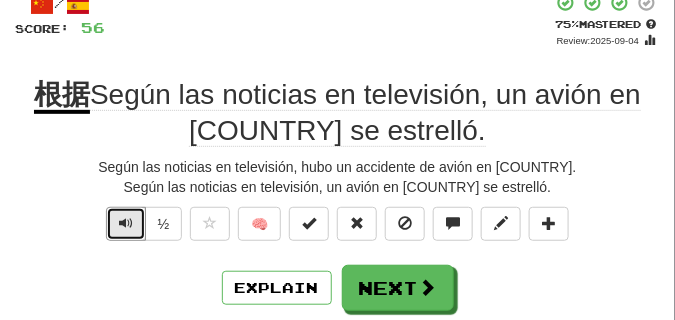 scroll, scrollTop: 150, scrollLeft: 0, axis: vertical 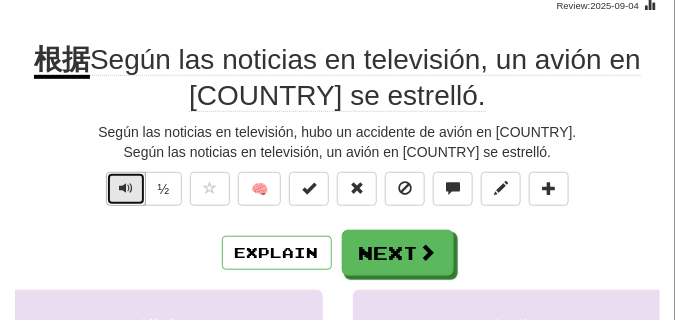 click at bounding box center (126, 188) 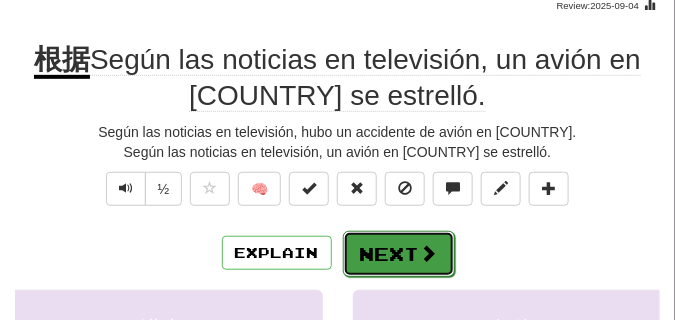 click on "Next" at bounding box center (399, 254) 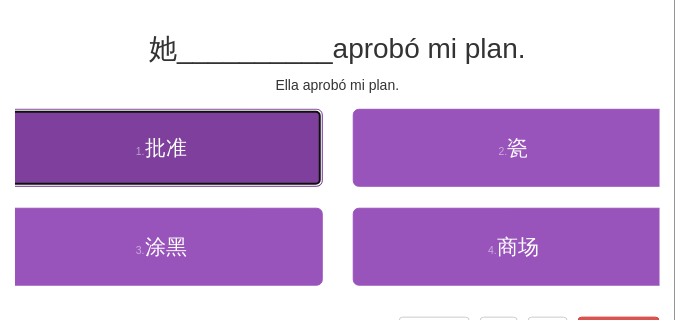 click on "1 .  批准" at bounding box center (161, 148) 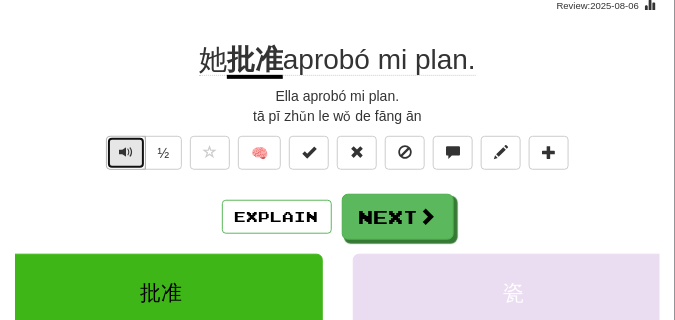 click at bounding box center (126, 152) 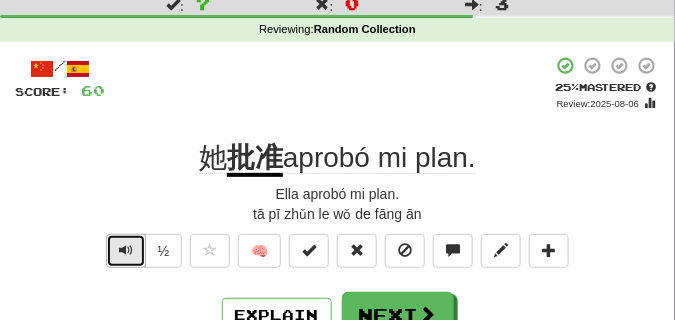 scroll, scrollTop: 100, scrollLeft: 0, axis: vertical 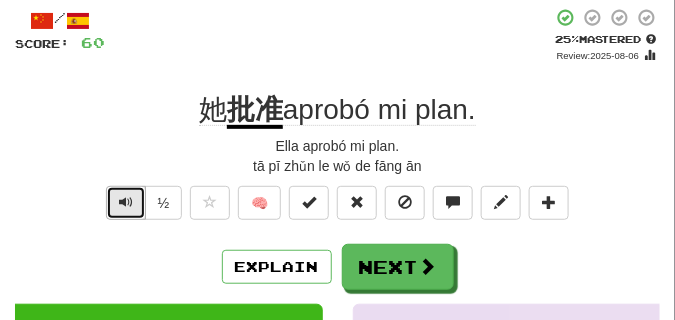 click at bounding box center [126, 202] 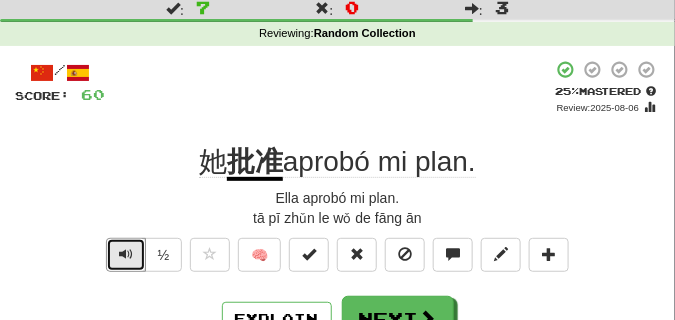 scroll, scrollTop: 0, scrollLeft: 0, axis: both 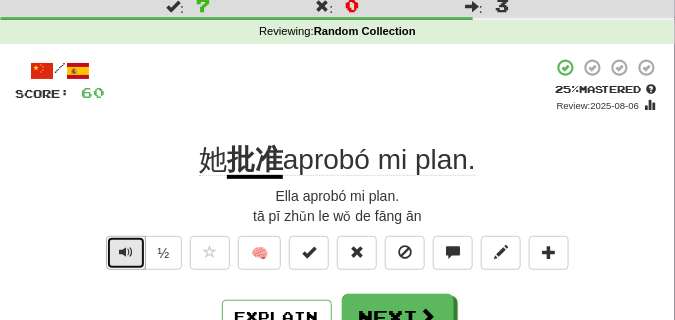 click at bounding box center (126, 253) 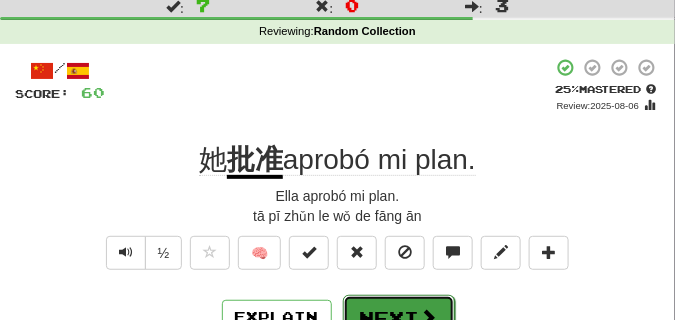 click on "Next" at bounding box center [399, 318] 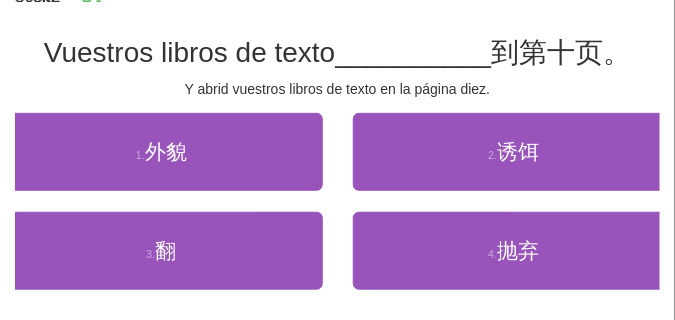 scroll, scrollTop: 150, scrollLeft: 0, axis: vertical 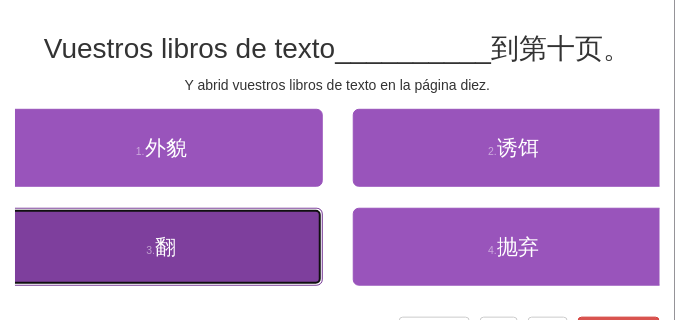 click on "翻" at bounding box center [165, 246] 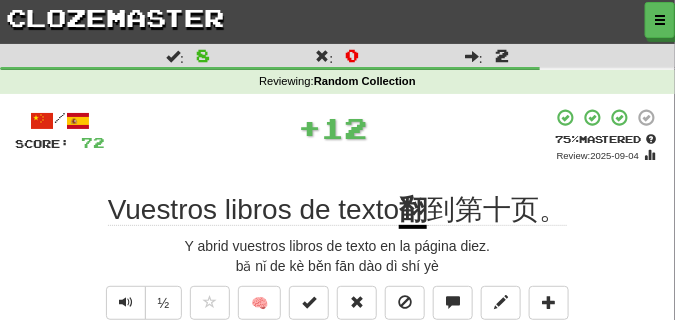 scroll, scrollTop: 50, scrollLeft: 0, axis: vertical 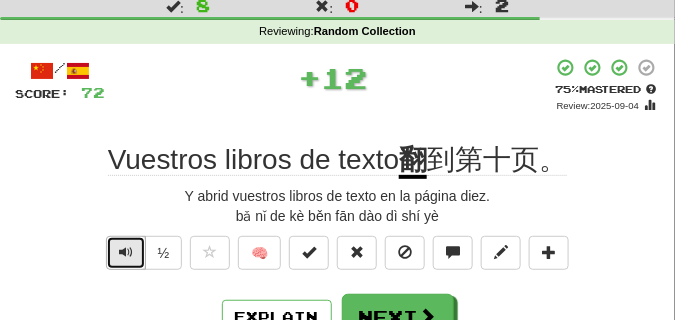 click at bounding box center [126, 253] 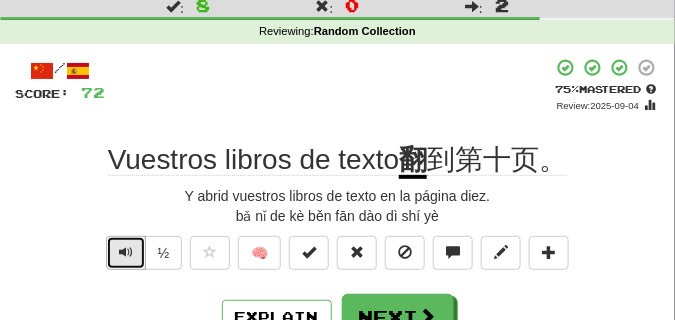 click at bounding box center [126, 253] 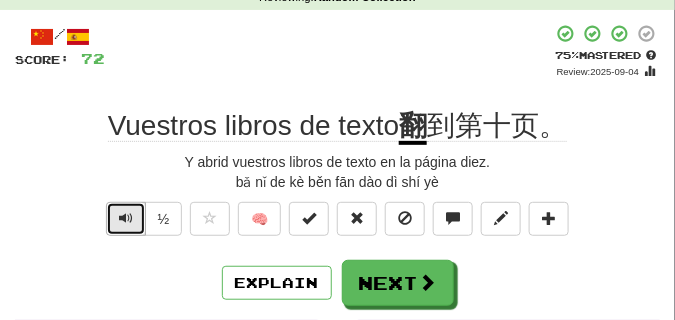 scroll, scrollTop: 100, scrollLeft: 0, axis: vertical 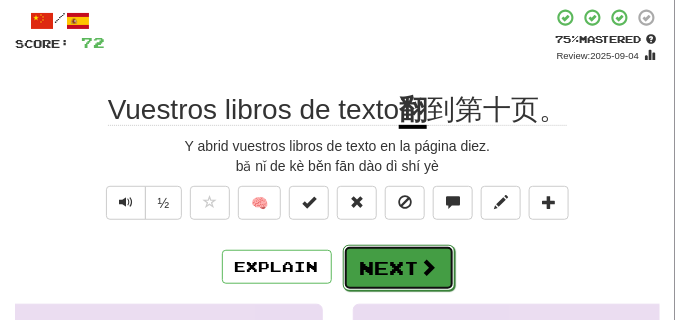 click on "Next" at bounding box center (399, 268) 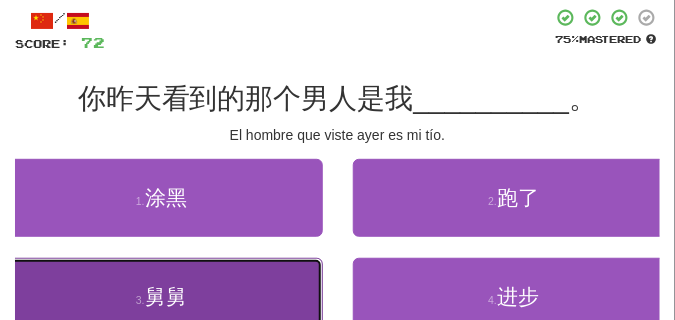 click on "3 .  舅舅" at bounding box center (161, 297) 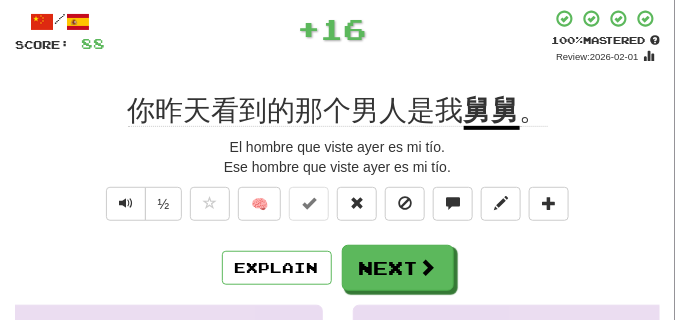 scroll, scrollTop: 100, scrollLeft: 0, axis: vertical 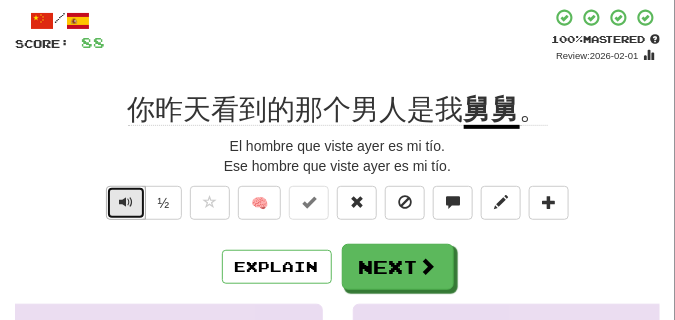 click at bounding box center [126, 202] 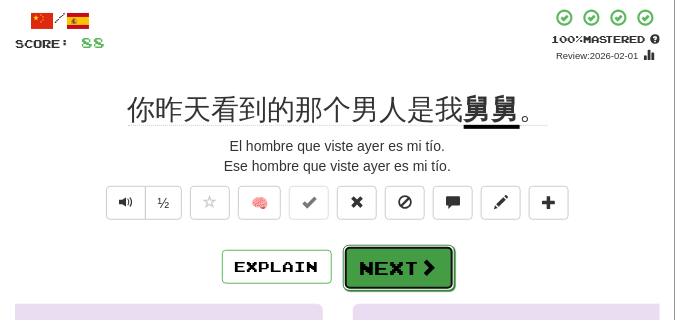 click on "Next" at bounding box center [399, 268] 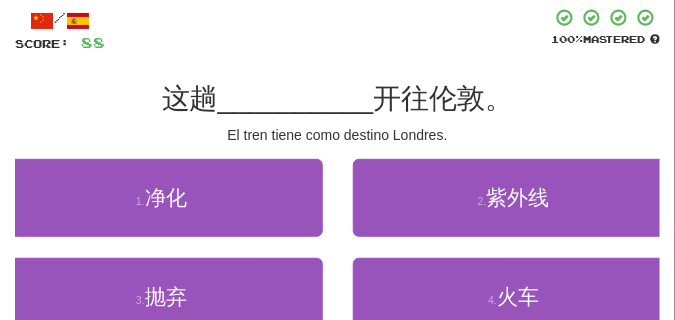 click on "El tren tiene como destino Londres." at bounding box center [337, 135] 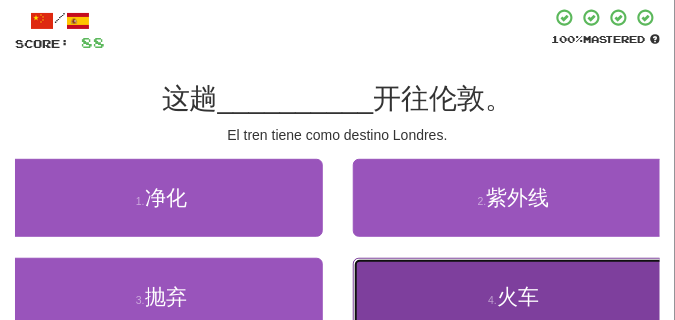 click on "4 .  火车" at bounding box center (514, 297) 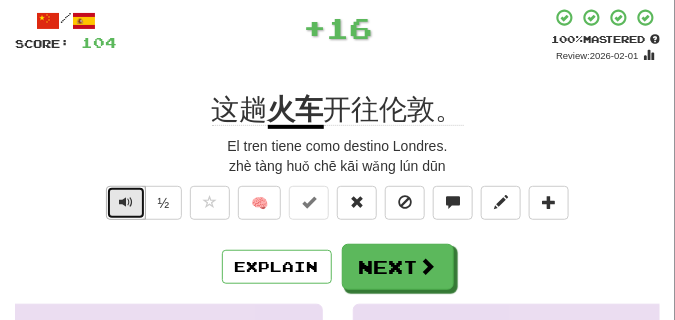 click at bounding box center (126, 202) 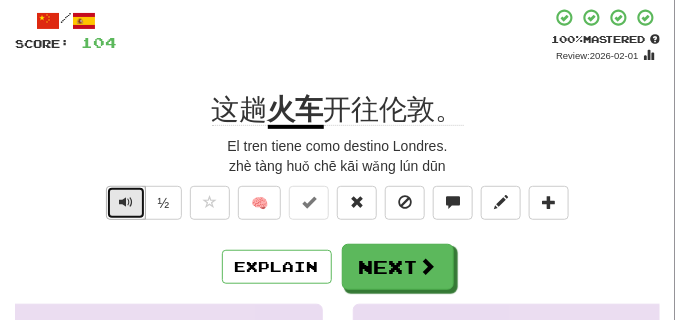 click at bounding box center (126, 202) 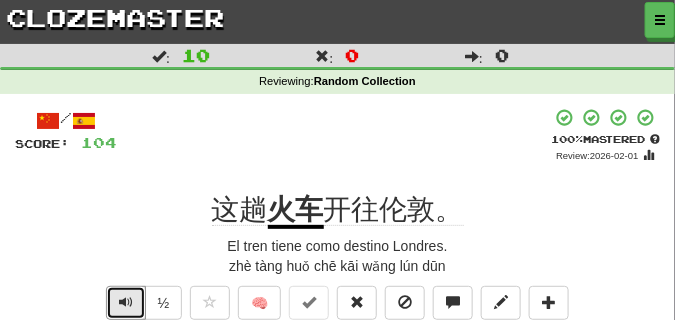 scroll, scrollTop: 100, scrollLeft: 0, axis: vertical 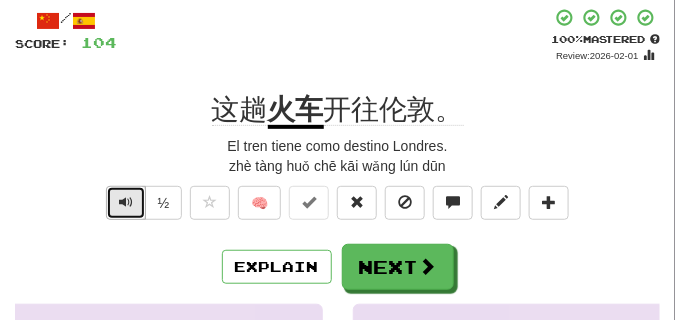 click at bounding box center (126, 202) 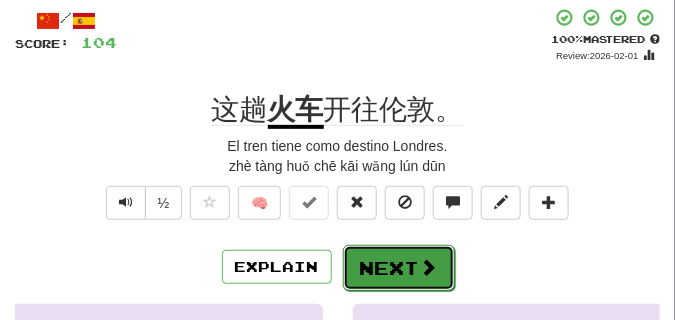 click on "Next" at bounding box center (399, 268) 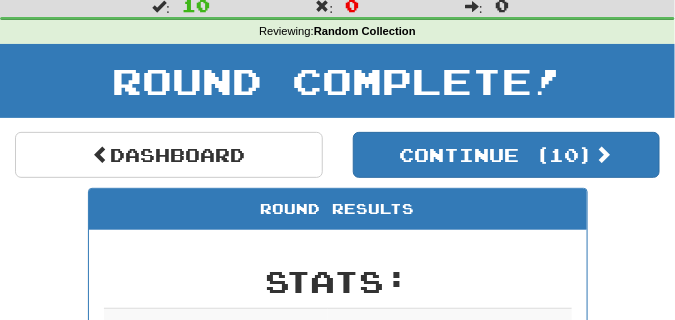 scroll, scrollTop: 38, scrollLeft: 0, axis: vertical 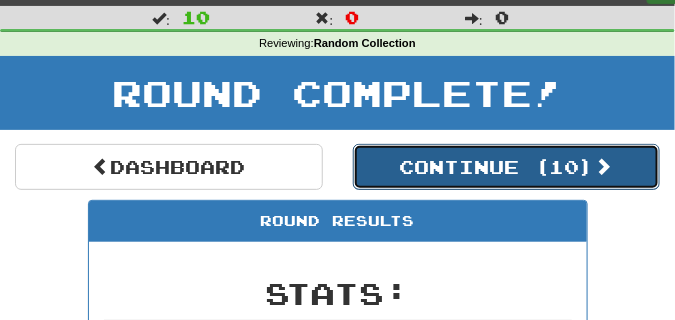 click on "Continue ( 10 )" at bounding box center [507, 167] 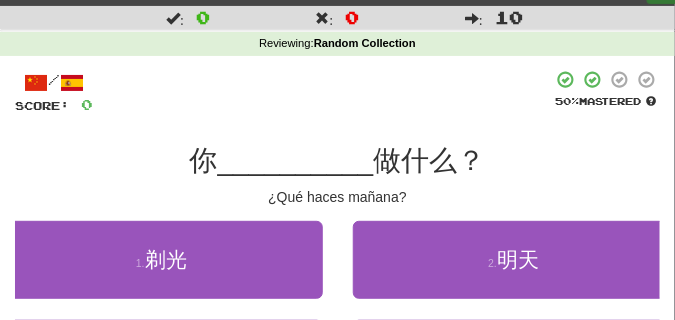 scroll, scrollTop: 88, scrollLeft: 0, axis: vertical 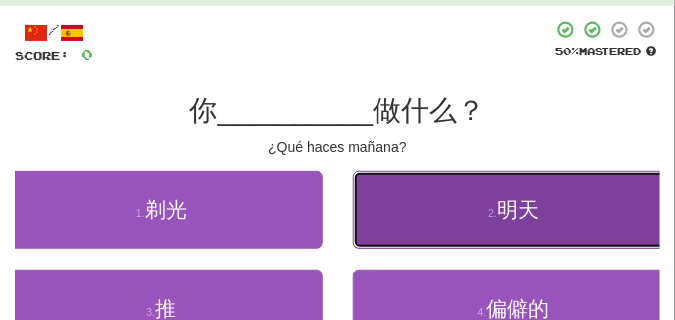 click on "2 .  明天" at bounding box center (514, 210) 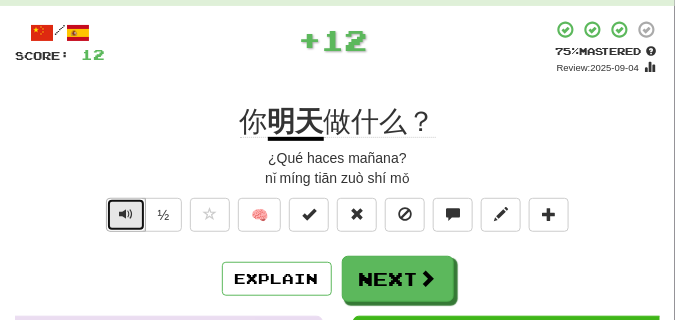 click at bounding box center [126, 214] 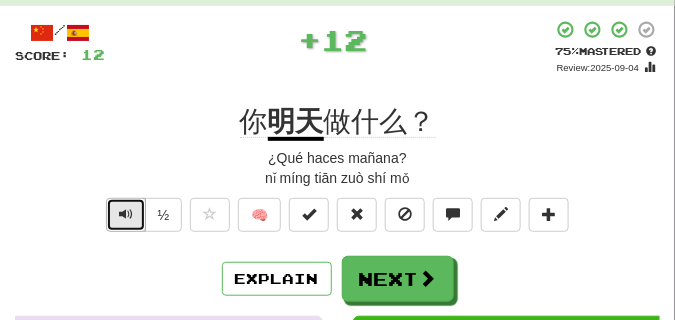 click at bounding box center (126, 214) 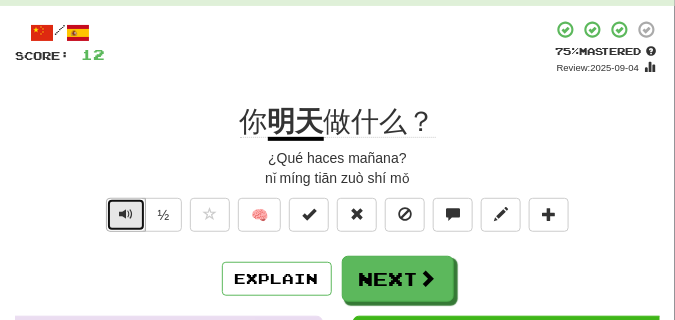 click at bounding box center (126, 214) 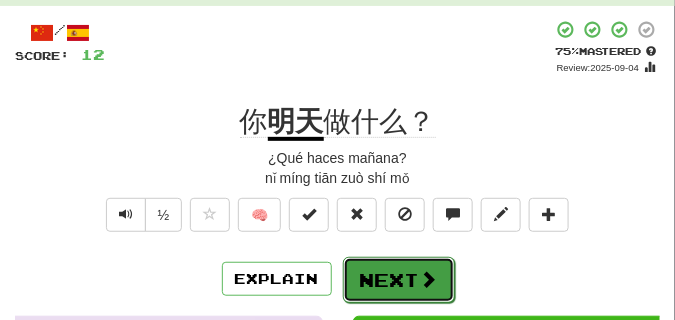 click on "Next" at bounding box center [399, 280] 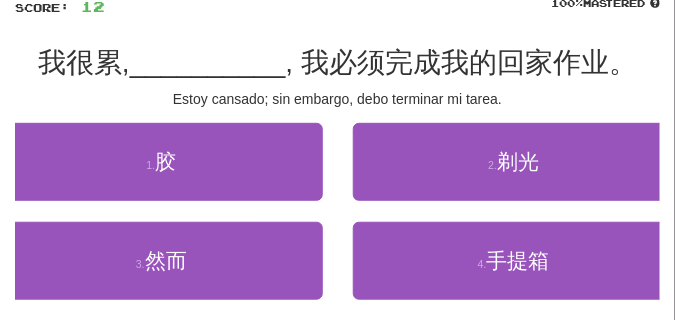 scroll, scrollTop: 138, scrollLeft: 0, axis: vertical 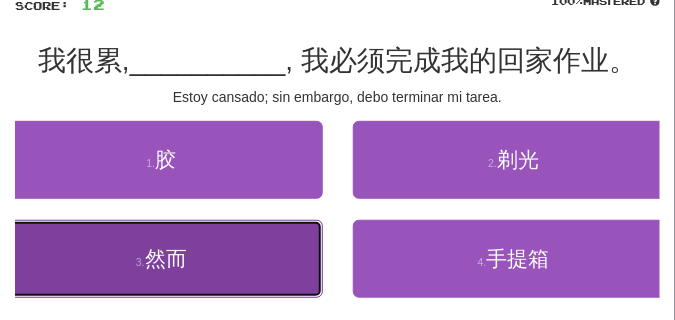 click on "3 .  然而" at bounding box center [161, 259] 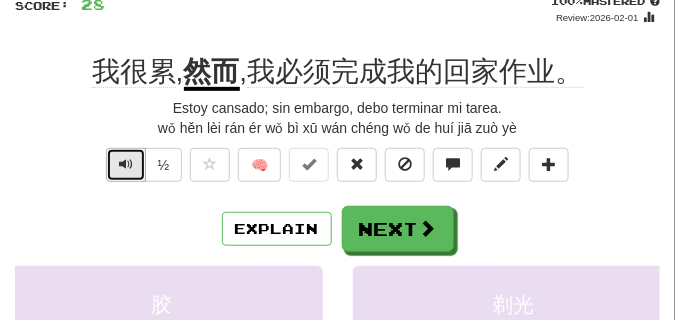 click at bounding box center [126, 164] 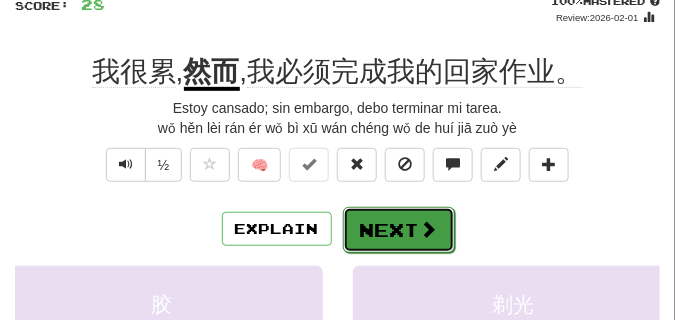 click on "Next" at bounding box center (399, 230) 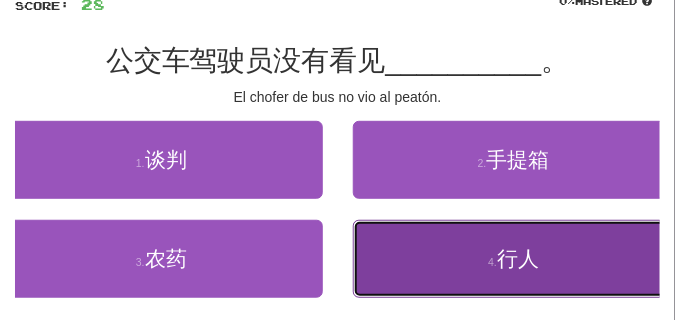 click on "4 .  行人" at bounding box center (514, 259) 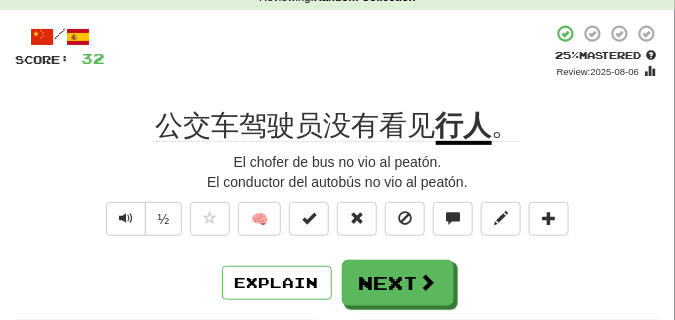 scroll, scrollTop: 100, scrollLeft: 0, axis: vertical 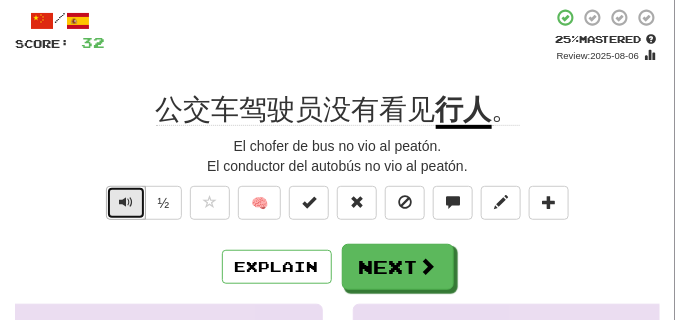 click at bounding box center (126, 202) 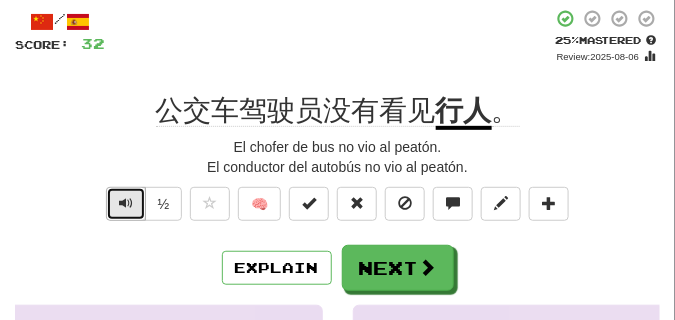 scroll, scrollTop: 100, scrollLeft: 0, axis: vertical 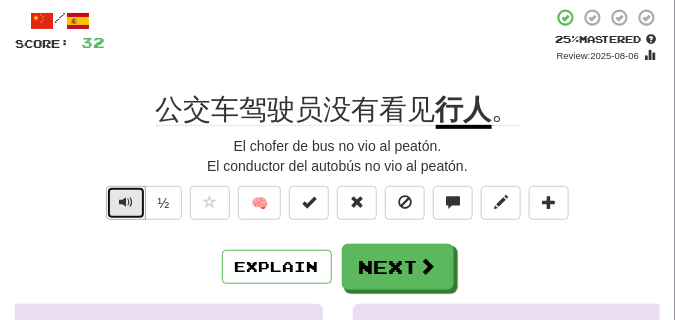 click at bounding box center [126, 202] 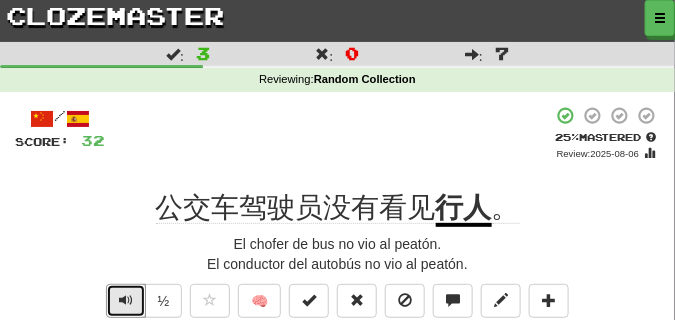 scroll, scrollTop: 0, scrollLeft: 0, axis: both 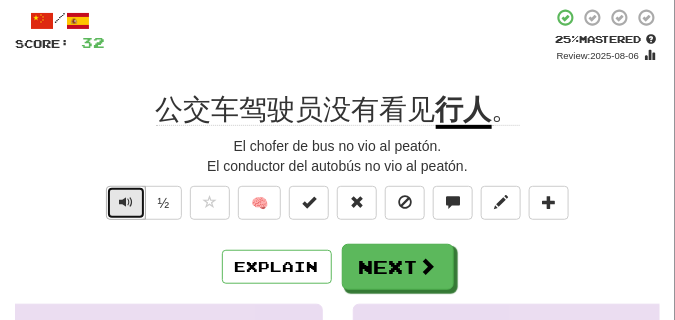 click at bounding box center (126, 203) 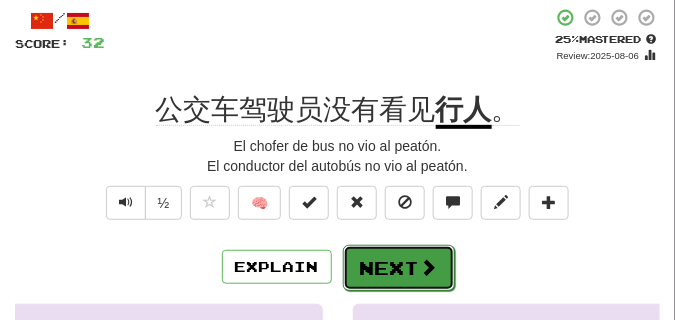 click on "Next" at bounding box center [399, 268] 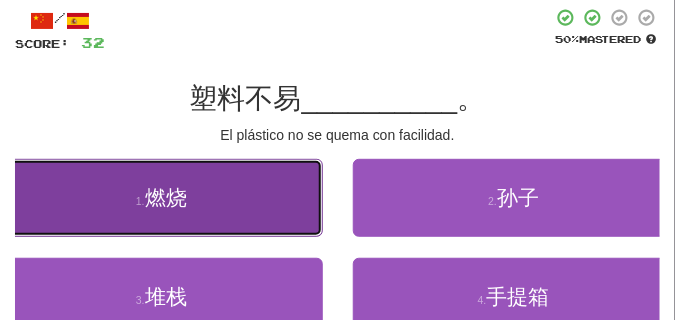 click on "1 .  燃烧" at bounding box center (161, 198) 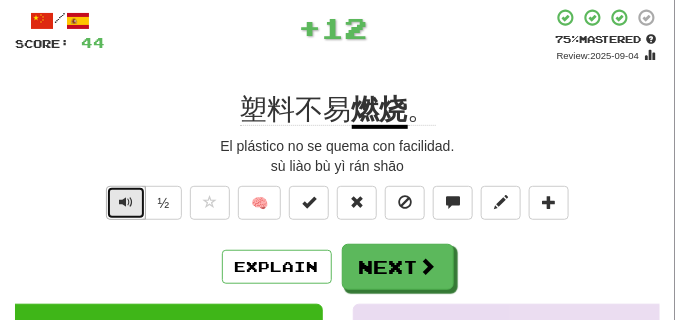 click at bounding box center [126, 203] 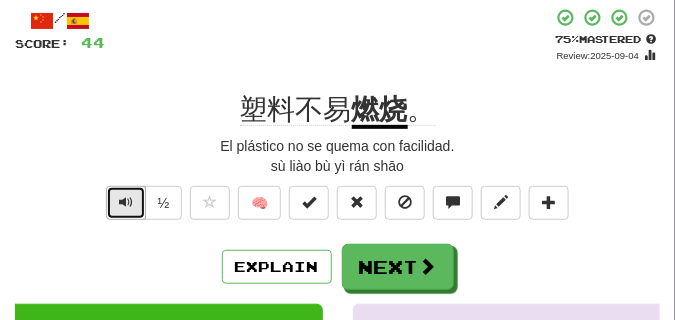 click at bounding box center [126, 203] 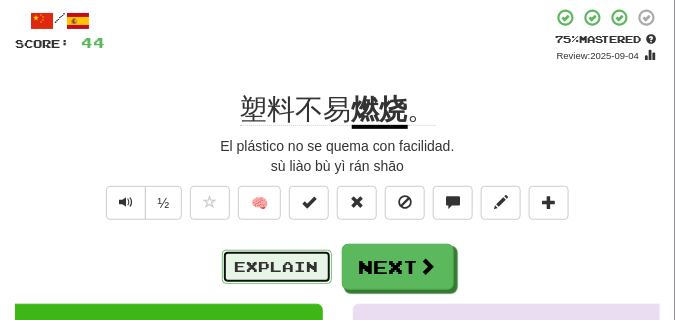 click on "Explain" at bounding box center (277, 267) 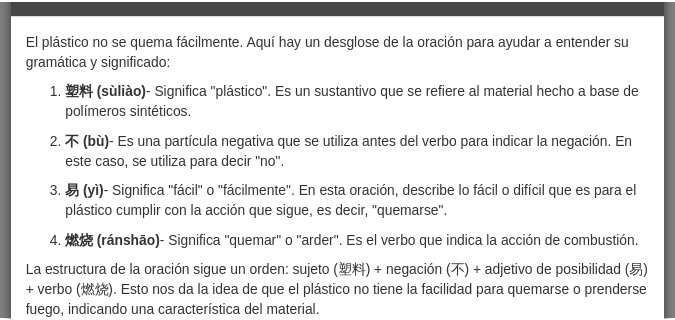 scroll, scrollTop: 0, scrollLeft: 0, axis: both 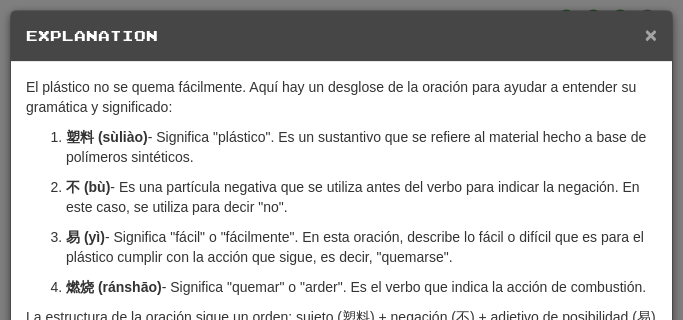 click on "×" at bounding box center (651, 34) 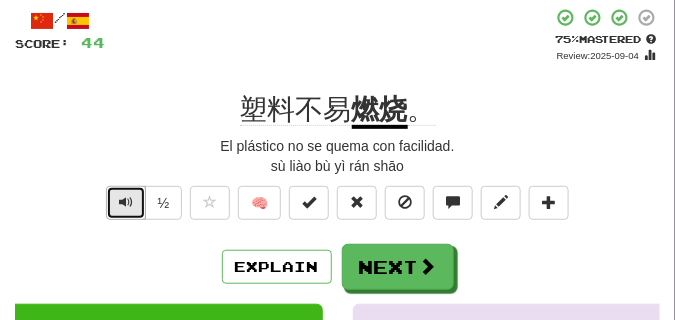 click at bounding box center [126, 202] 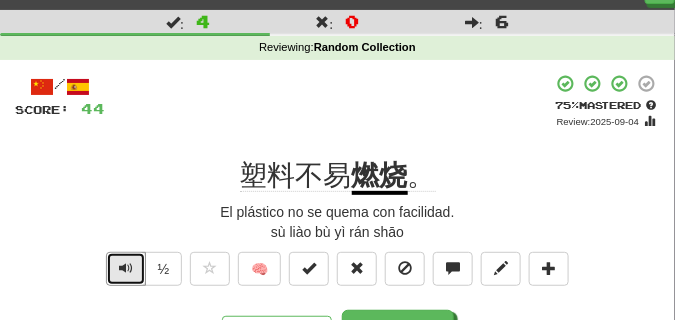 scroll, scrollTop: 50, scrollLeft: 0, axis: vertical 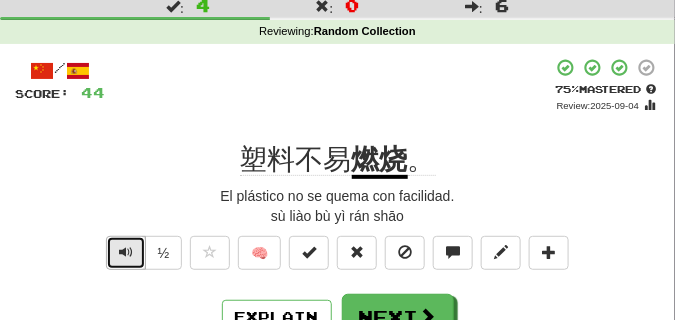 click at bounding box center [126, 252] 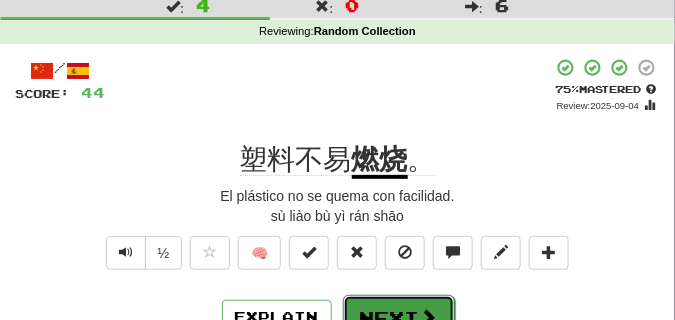 click on "Next" at bounding box center [399, 318] 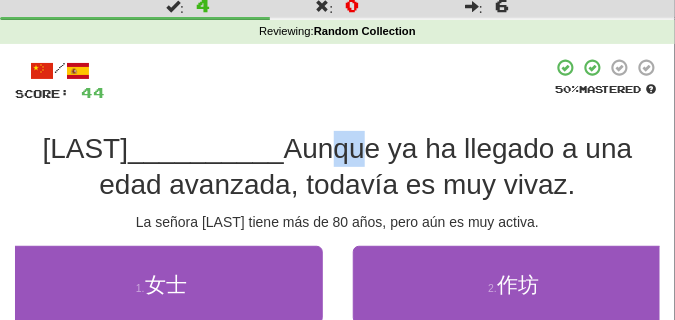 drag, startPoint x: 372, startPoint y: 154, endPoint x: 416, endPoint y: 153, distance: 44.011364 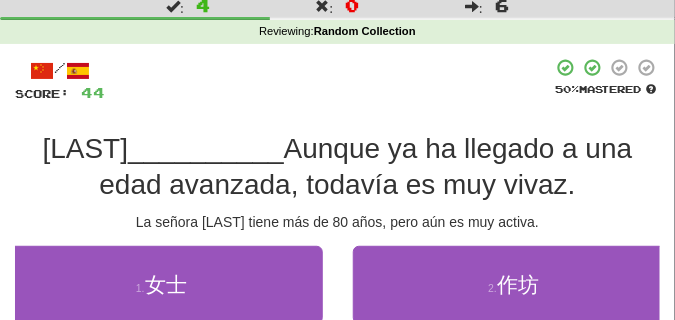 click at bounding box center (328, 80) 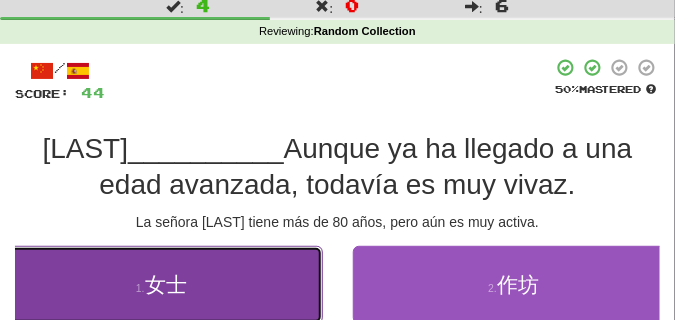 click on "1 .  女士" at bounding box center [161, 285] 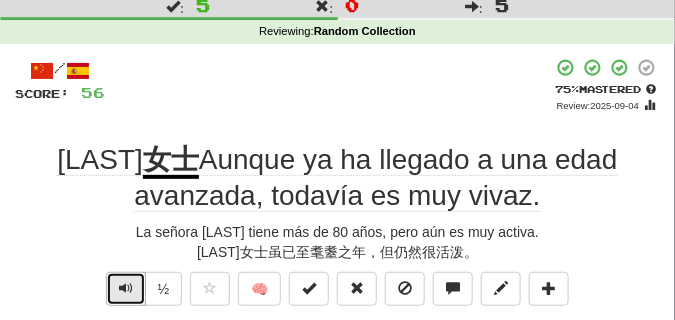 click at bounding box center [126, 289] 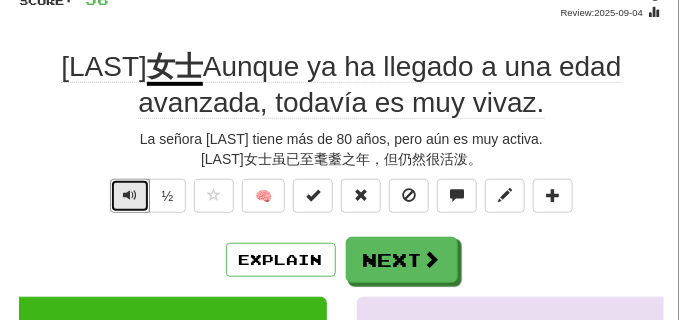 scroll, scrollTop: 150, scrollLeft: 0, axis: vertical 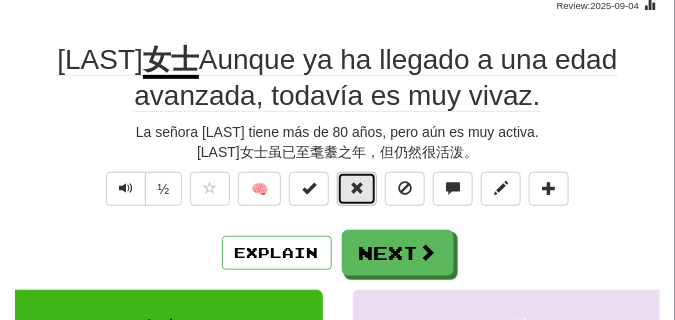 click at bounding box center [357, 188] 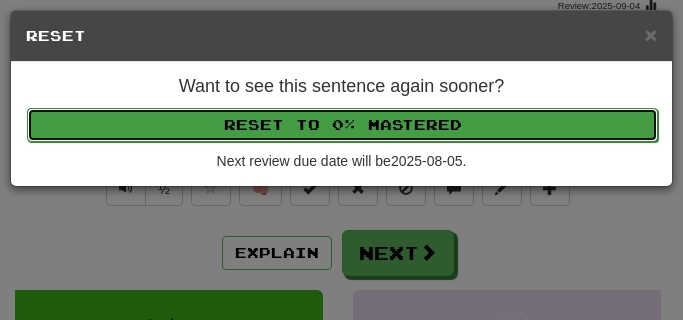 click on "Reset to 0% Mastered" at bounding box center [342, 125] 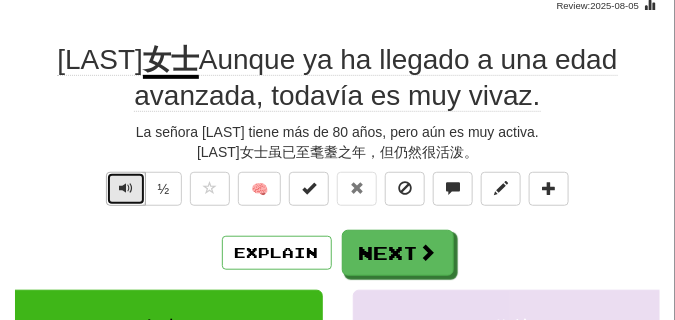 click at bounding box center [126, 188] 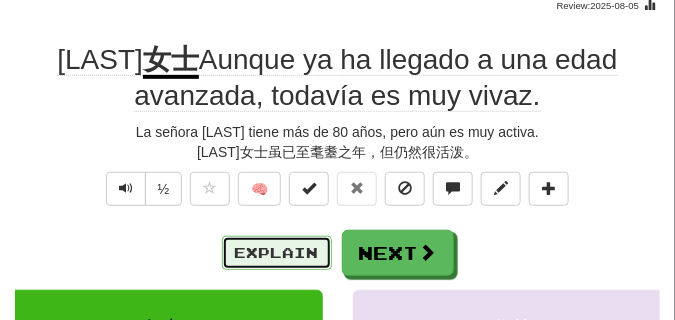 click on "Explain" at bounding box center (277, 253) 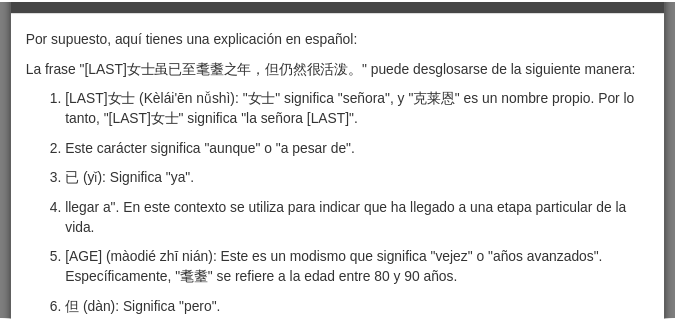 scroll, scrollTop: 0, scrollLeft: 0, axis: both 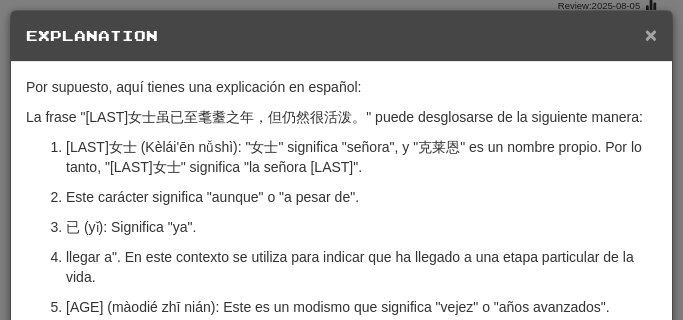 click on "×" at bounding box center (651, 34) 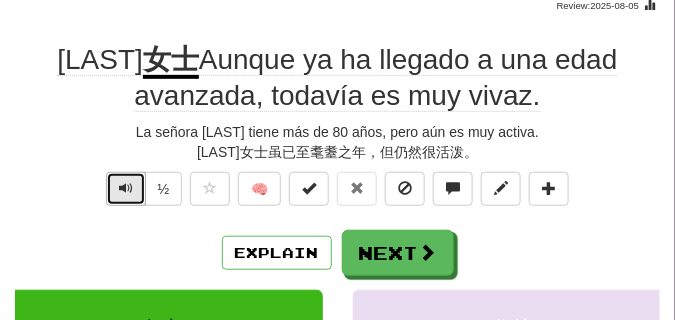 click at bounding box center [126, 189] 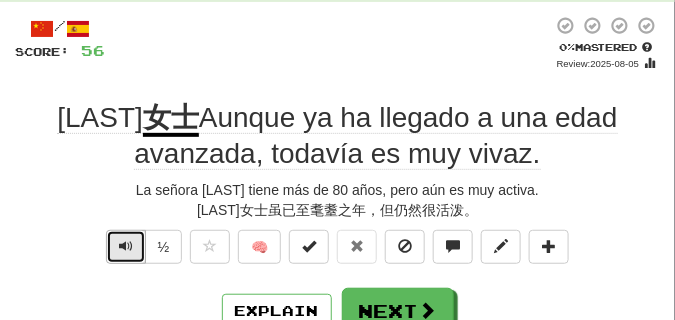 scroll, scrollTop: 100, scrollLeft: 0, axis: vertical 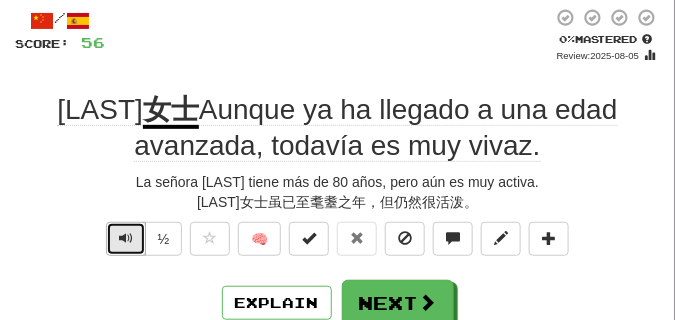 click at bounding box center (126, 238) 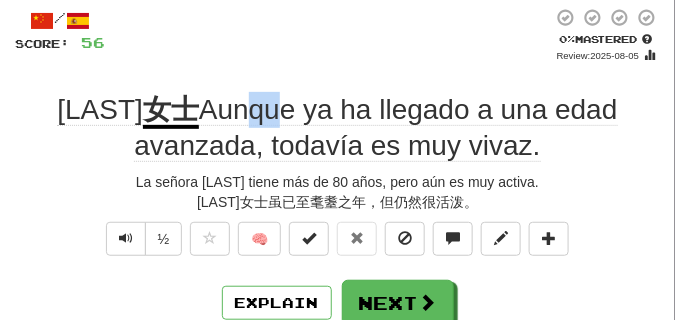 drag, startPoint x: 293, startPoint y: 111, endPoint x: 344, endPoint y: 112, distance: 51.009804 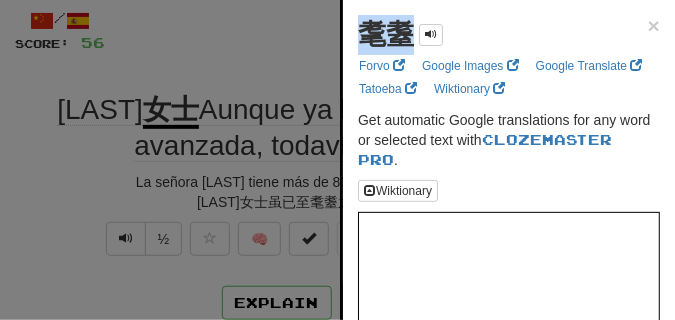 drag, startPoint x: 364, startPoint y: 21, endPoint x: 405, endPoint y: 31, distance: 42.201897 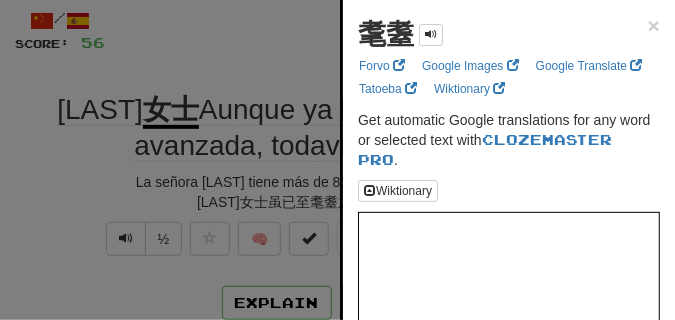 click at bounding box center [337, 160] 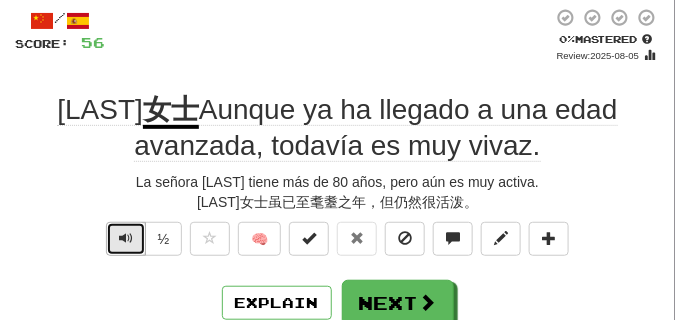 click at bounding box center [126, 238] 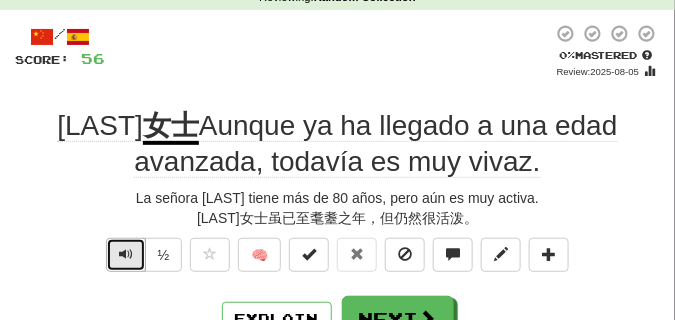 scroll, scrollTop: 100, scrollLeft: 0, axis: vertical 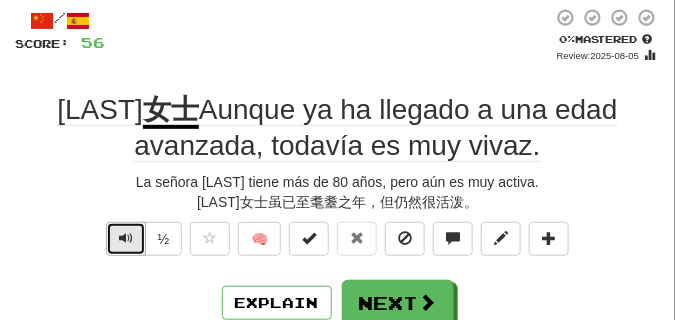 click at bounding box center (126, 238) 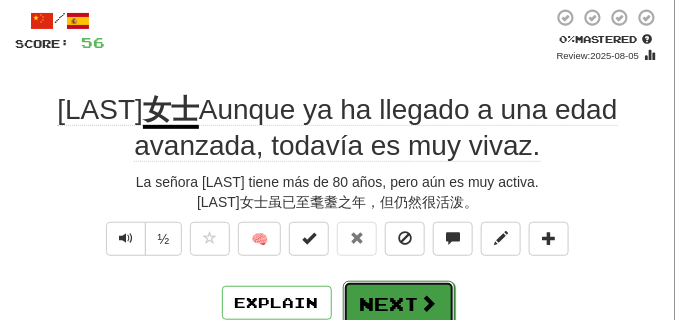 click on "Next" at bounding box center [399, 304] 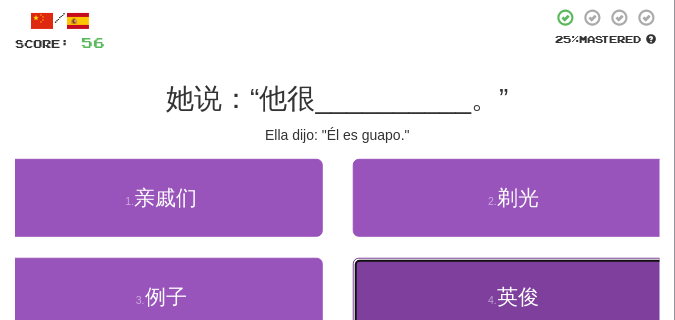 click on "4 .  英俊" at bounding box center (514, 297) 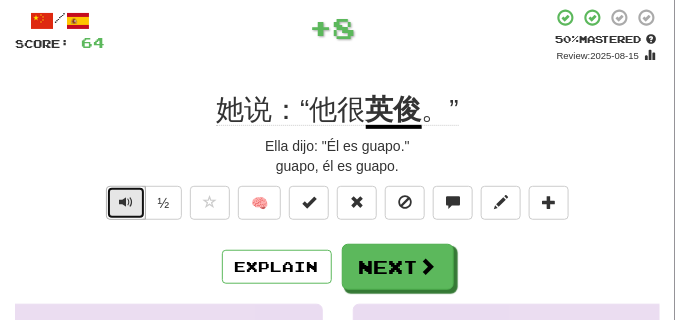 click at bounding box center (126, 202) 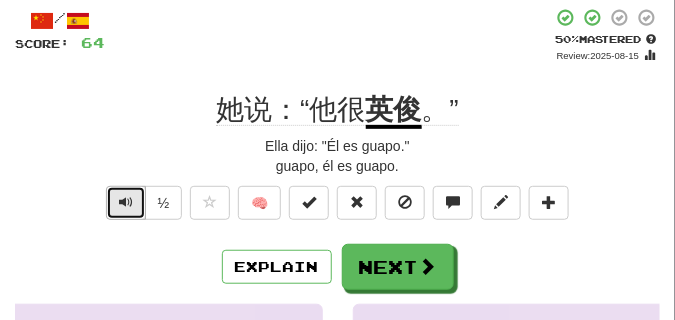 click at bounding box center [126, 202] 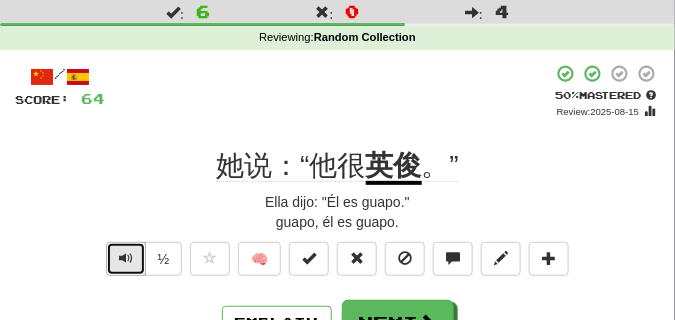 scroll, scrollTop: 100, scrollLeft: 0, axis: vertical 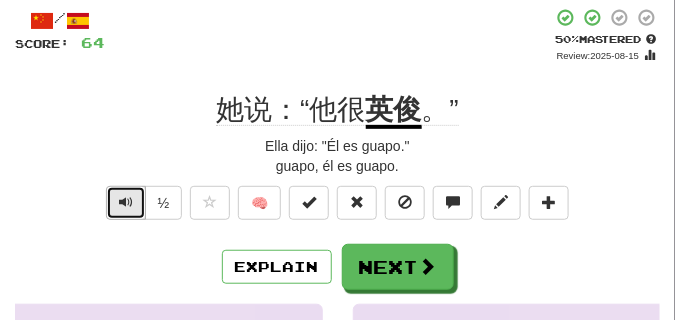 click at bounding box center [126, 202] 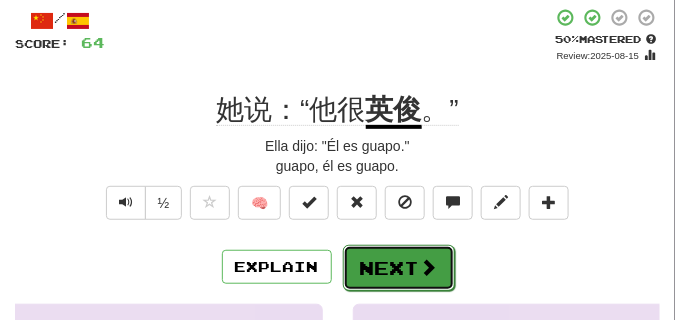 click on "Next" at bounding box center (399, 268) 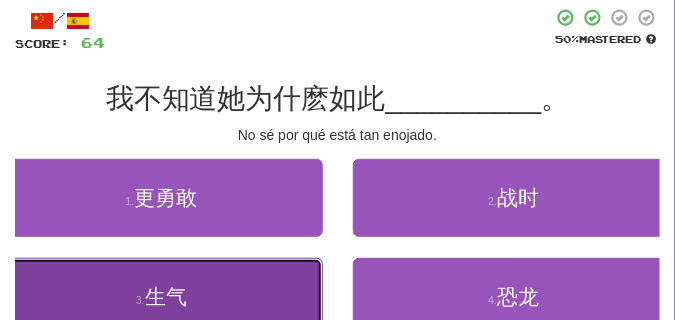 click on "3 .  生气" at bounding box center (161, 297) 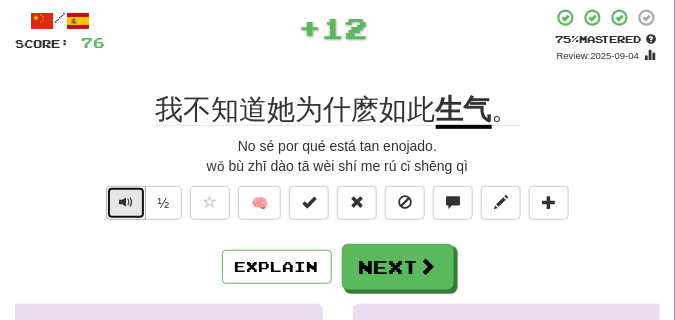 click at bounding box center (126, 203) 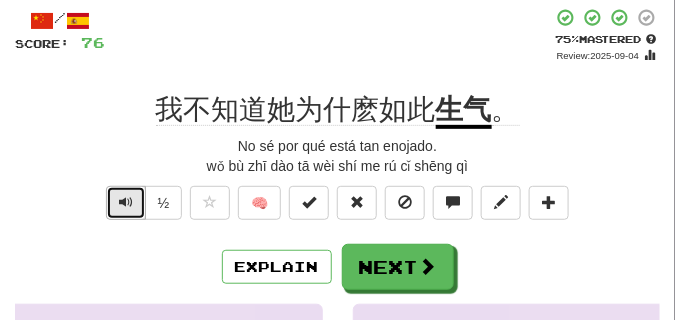 click at bounding box center [126, 203] 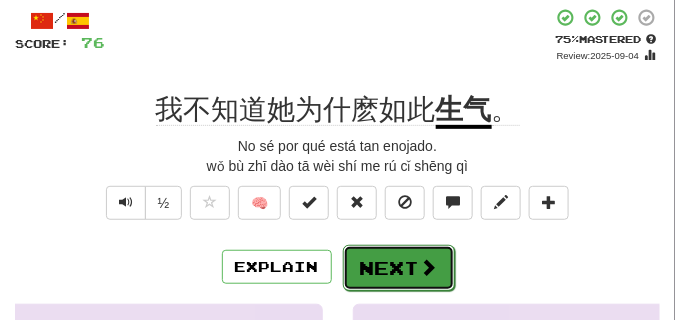 click on "Next" at bounding box center [399, 268] 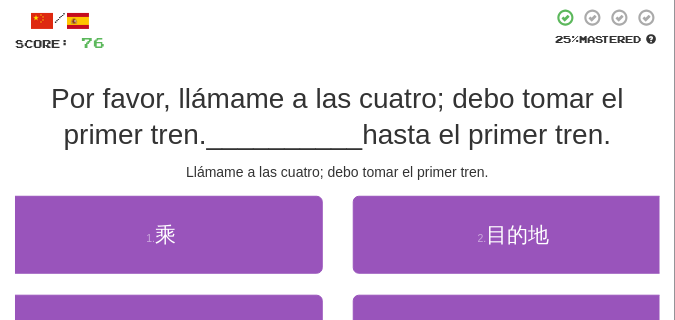 click on "麻烦你在四时叫我起床。我一定要 __________ 到头班火车。" at bounding box center [337, 117] 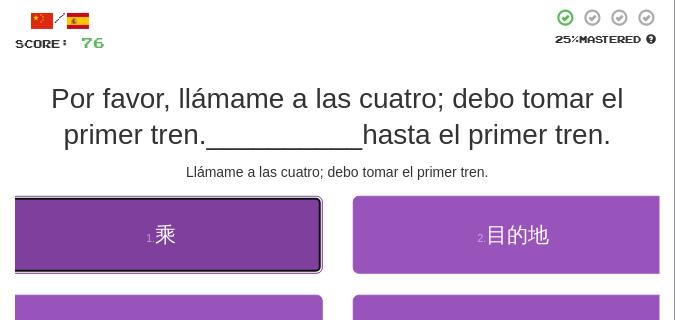 click on "1 .  乘" at bounding box center [161, 235] 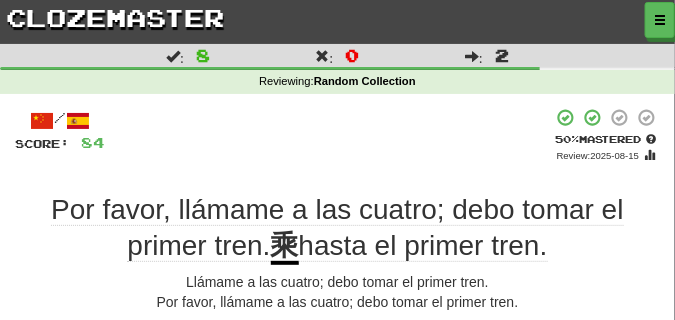 scroll, scrollTop: 50, scrollLeft: 0, axis: vertical 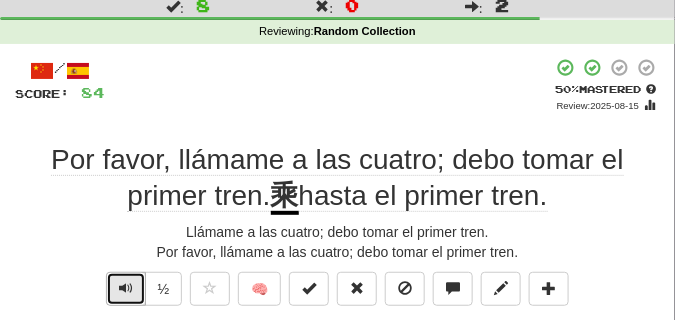click at bounding box center [126, 289] 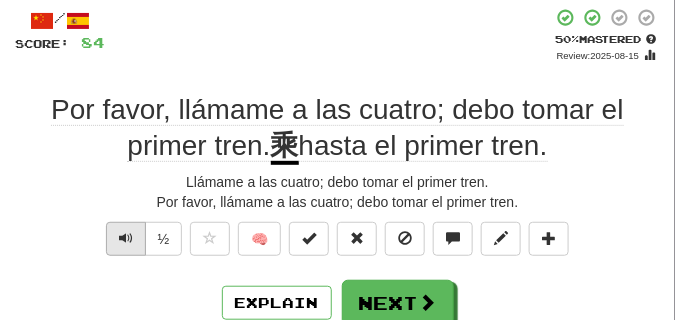 click on "Explain Next" at bounding box center (337, 303) 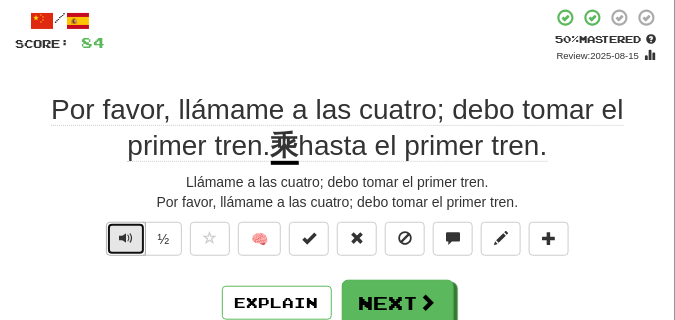 click at bounding box center [126, 238] 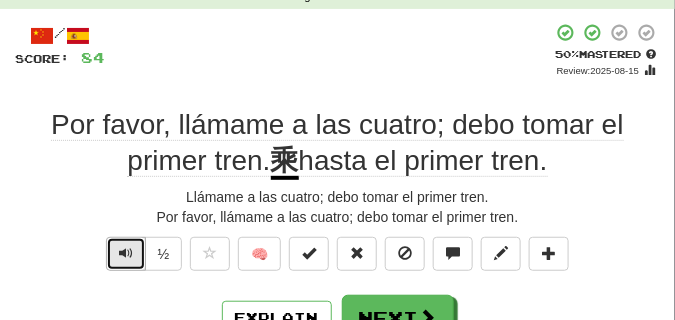 scroll, scrollTop: 150, scrollLeft: 0, axis: vertical 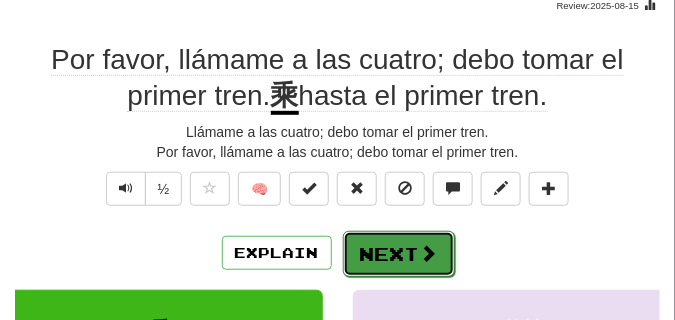 click on "Next" at bounding box center [399, 254] 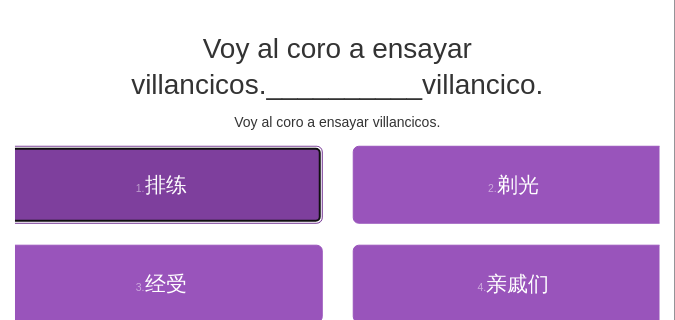 click on "1 .  排练" at bounding box center (161, 185) 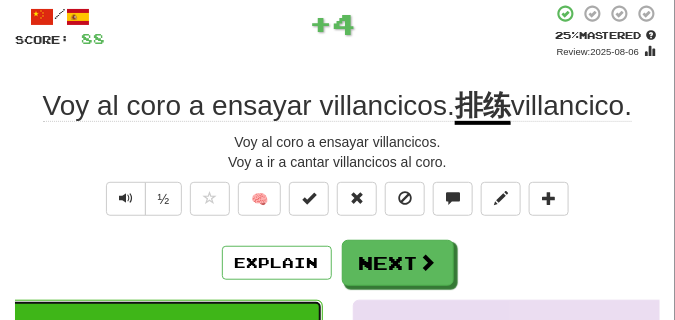 scroll, scrollTop: 50, scrollLeft: 0, axis: vertical 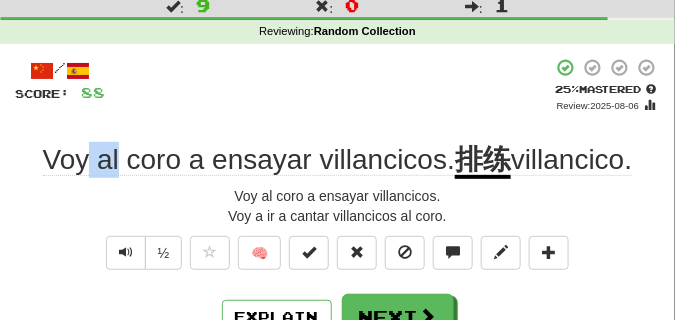 drag, startPoint x: 257, startPoint y: 156, endPoint x: 327, endPoint y: 157, distance: 70.00714 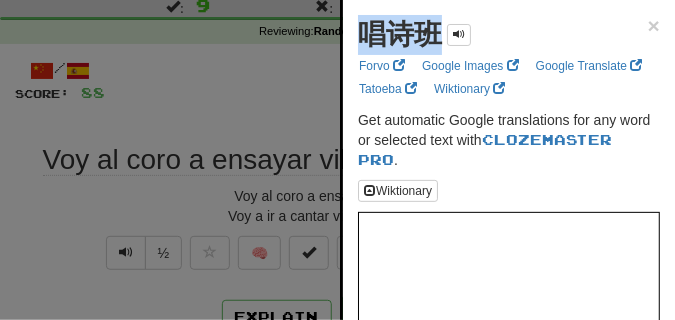 drag, startPoint x: 353, startPoint y: 41, endPoint x: 440, endPoint y: 48, distance: 87.28116 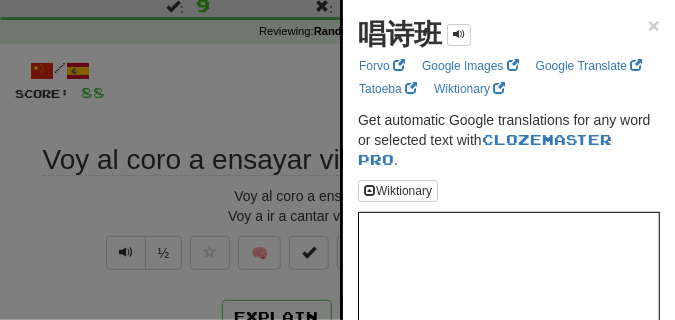 click at bounding box center [337, 160] 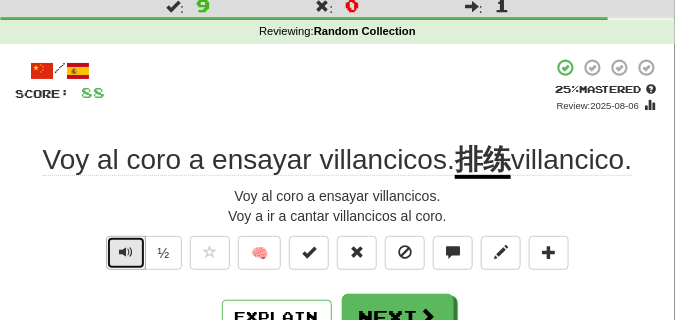 click at bounding box center [126, 252] 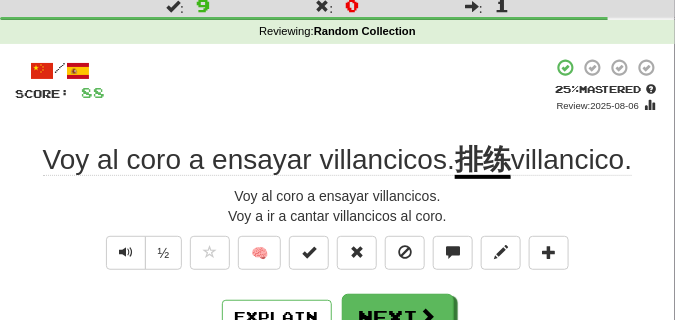 click on "Voy al coro a ensayar villancicos." 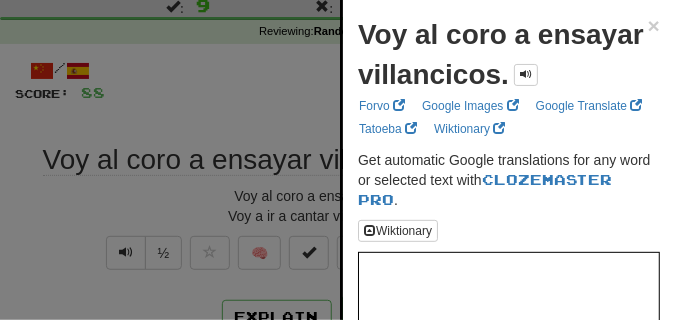 click at bounding box center (337, 160) 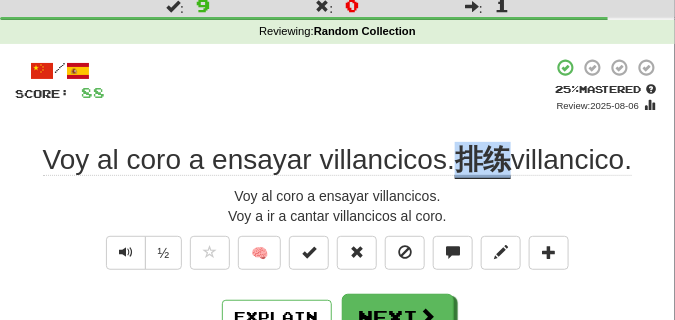 drag, startPoint x: 340, startPoint y: 161, endPoint x: 391, endPoint y: 161, distance: 51 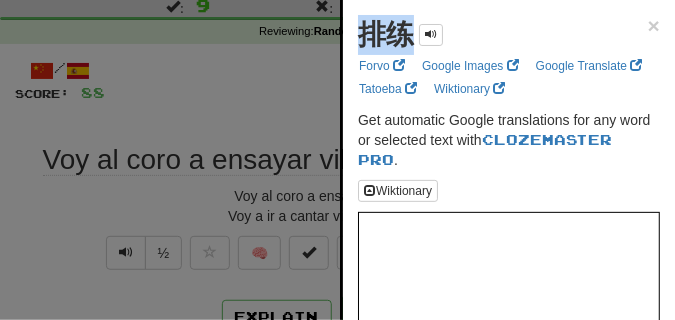 drag, startPoint x: 357, startPoint y: 41, endPoint x: 411, endPoint y: 48, distance: 54.451813 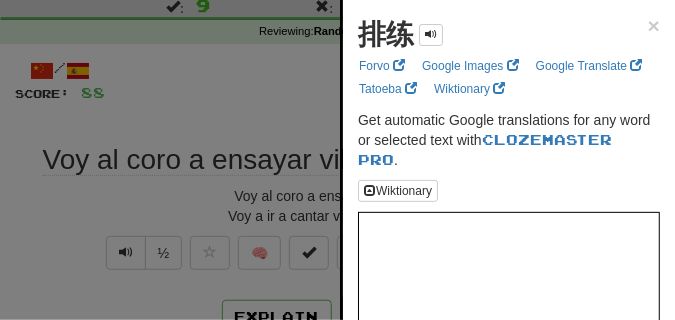 click at bounding box center (337, 160) 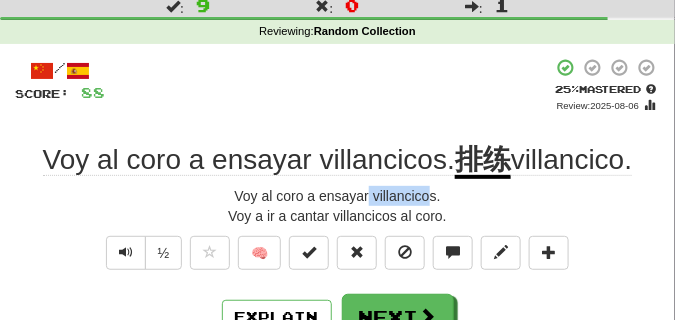 drag, startPoint x: 371, startPoint y: 192, endPoint x: 429, endPoint y: 192, distance: 58 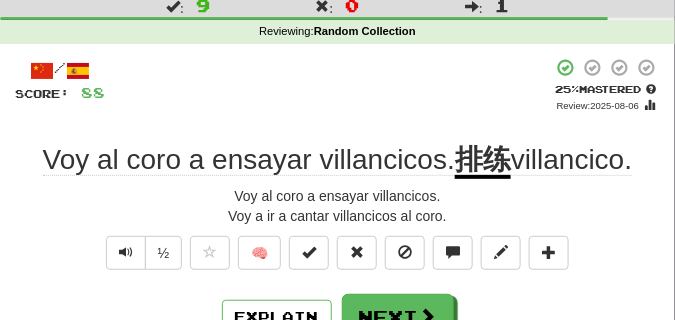 click on "+ 4" at bounding box center (328, 85) 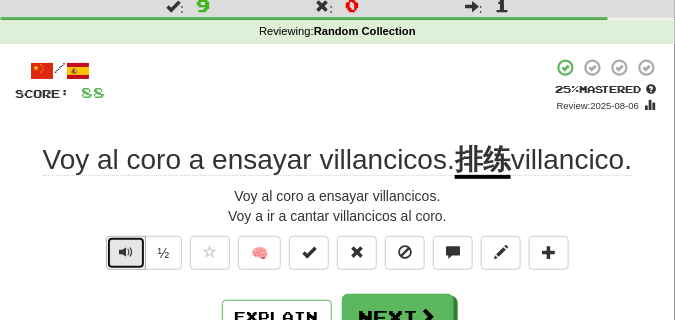click at bounding box center (126, 252) 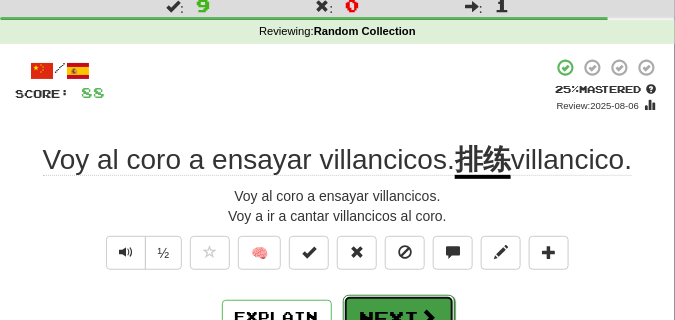 click on "Next" at bounding box center [399, 318] 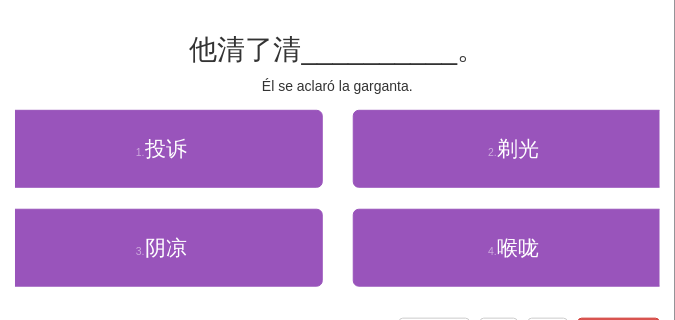 scroll, scrollTop: 150, scrollLeft: 0, axis: vertical 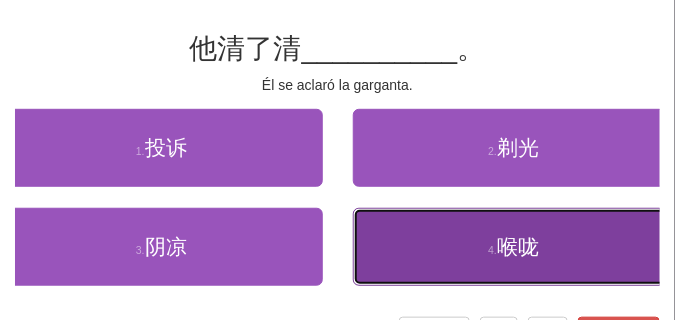 click on "4 .  喉咙" at bounding box center [514, 247] 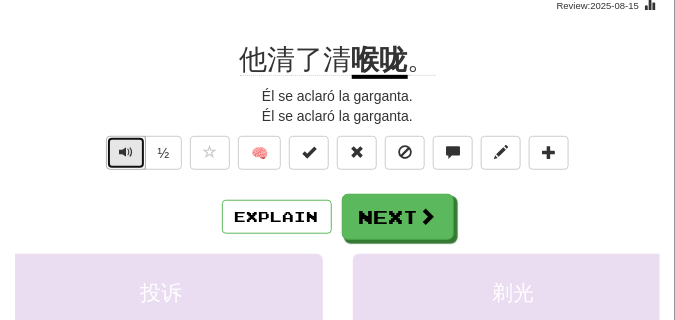 click at bounding box center [126, 153] 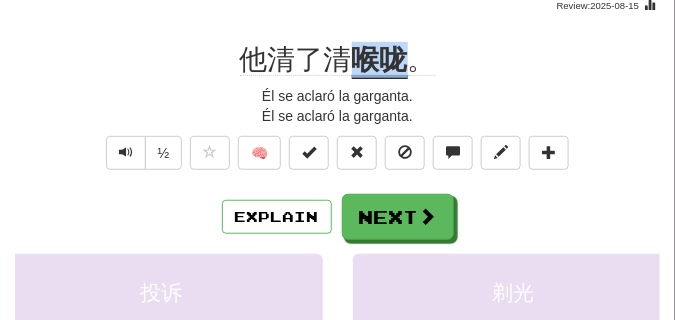 drag, startPoint x: 358, startPoint y: 56, endPoint x: 411, endPoint y: 64, distance: 53.600372 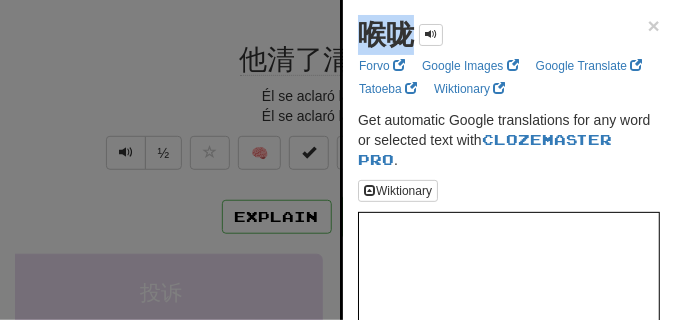 drag, startPoint x: 358, startPoint y: 35, endPoint x: 408, endPoint y: 41, distance: 50.358715 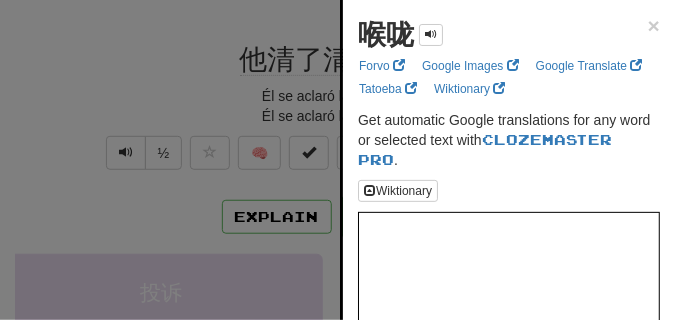 click at bounding box center [337, 160] 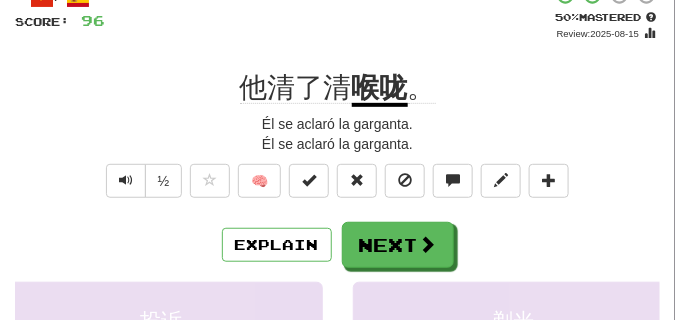 scroll, scrollTop: 100, scrollLeft: 0, axis: vertical 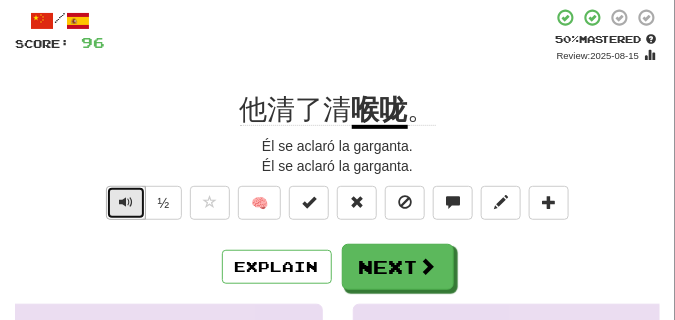 click at bounding box center [126, 202] 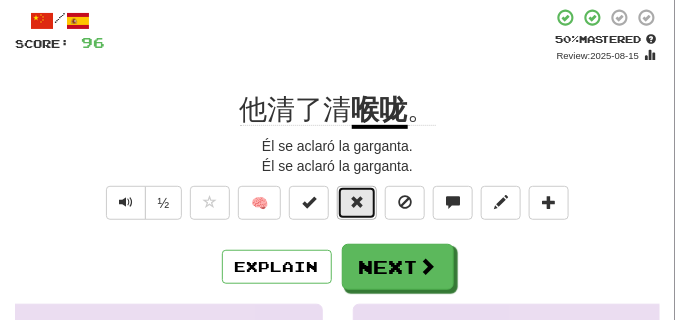 click at bounding box center (357, 203) 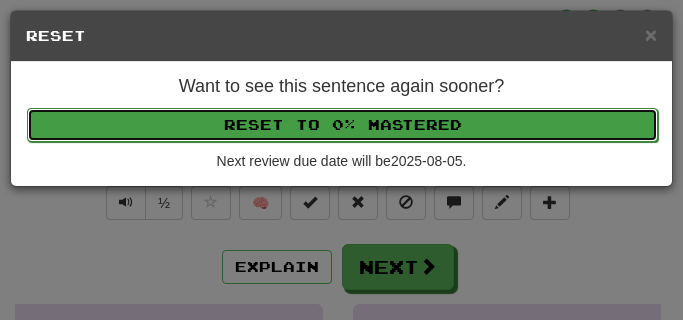 click on "Reset to 0% Mastered" at bounding box center [342, 125] 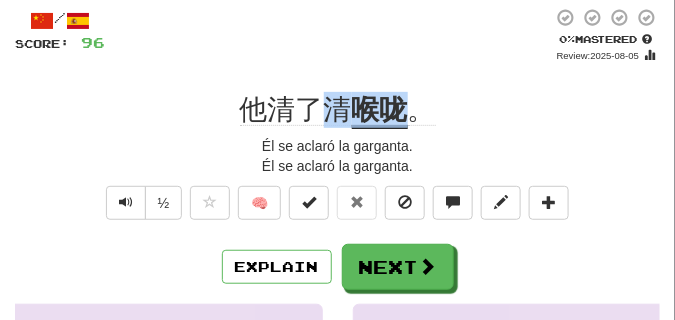 drag, startPoint x: 331, startPoint y: 109, endPoint x: 400, endPoint y: 109, distance: 69 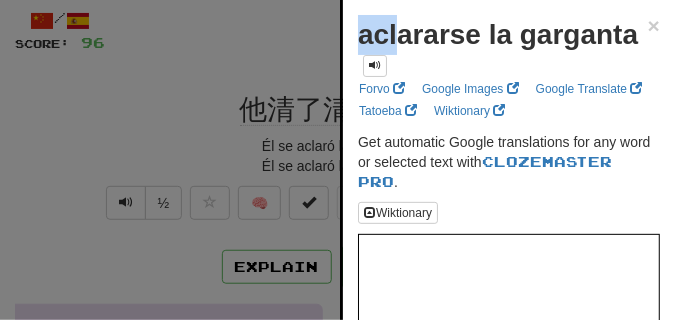 drag, startPoint x: 358, startPoint y: 32, endPoint x: 440, endPoint y: 35, distance: 82.05486 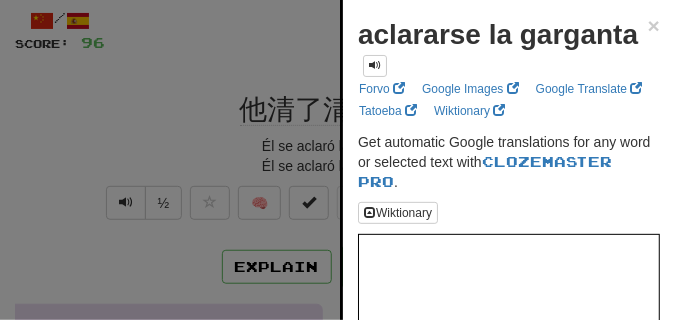 click at bounding box center [337, 160] 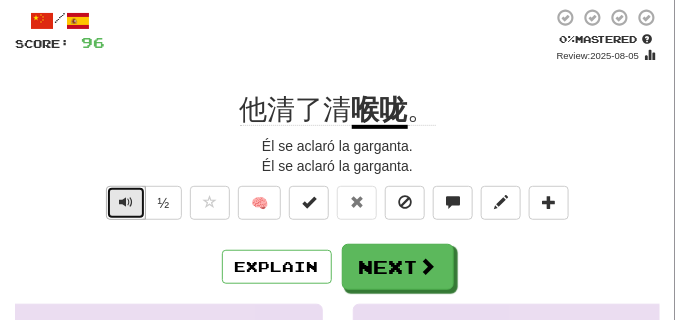 click at bounding box center [126, 203] 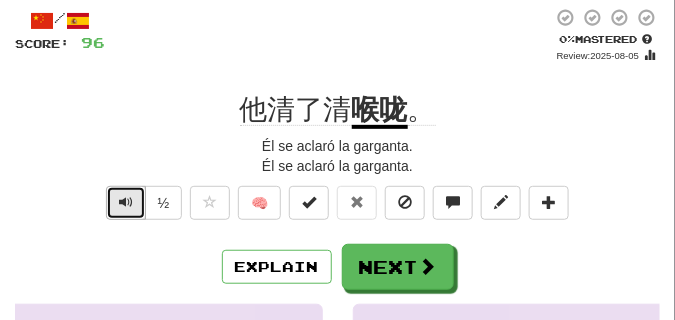 click at bounding box center (126, 203) 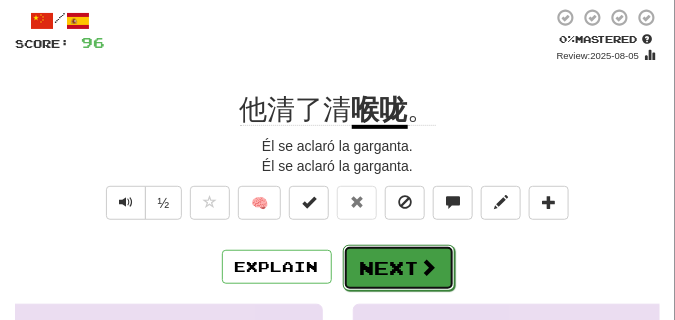 click on "Next" at bounding box center [399, 268] 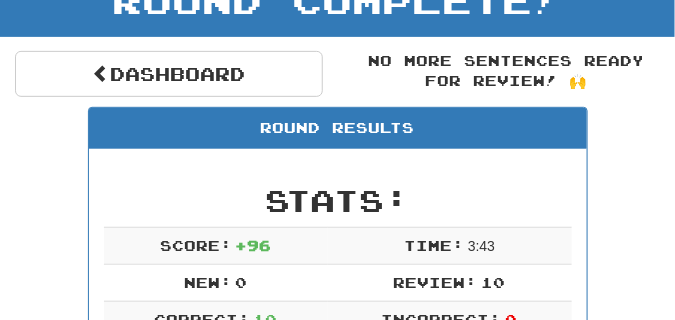scroll, scrollTop: 38, scrollLeft: 0, axis: vertical 